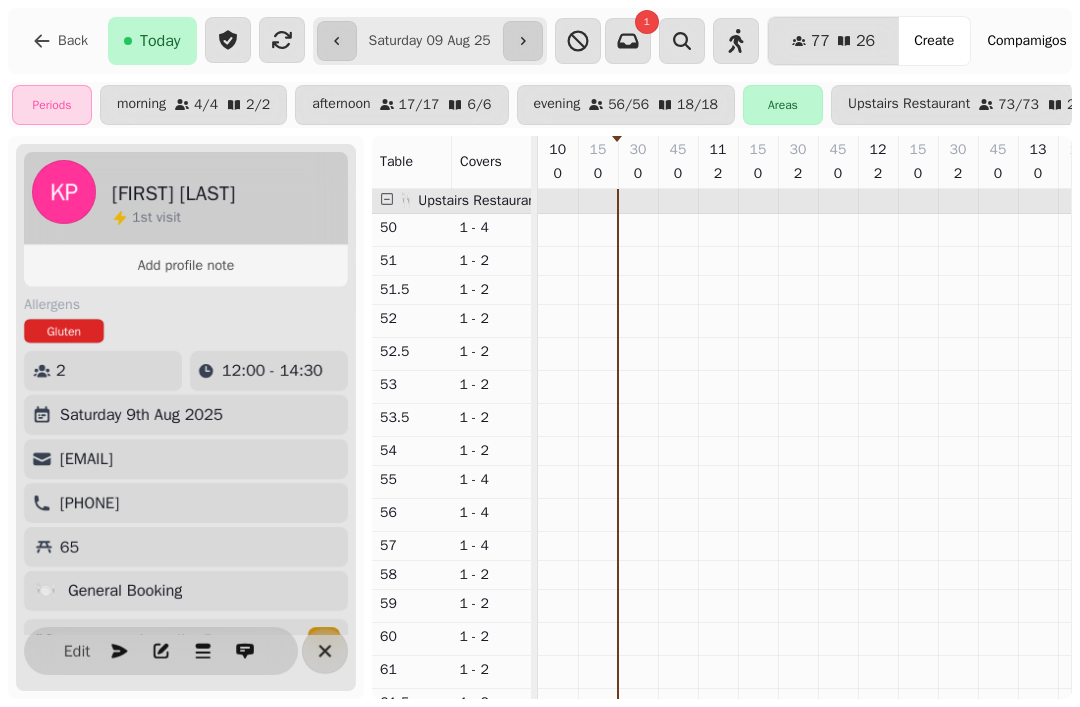 select on "**********" 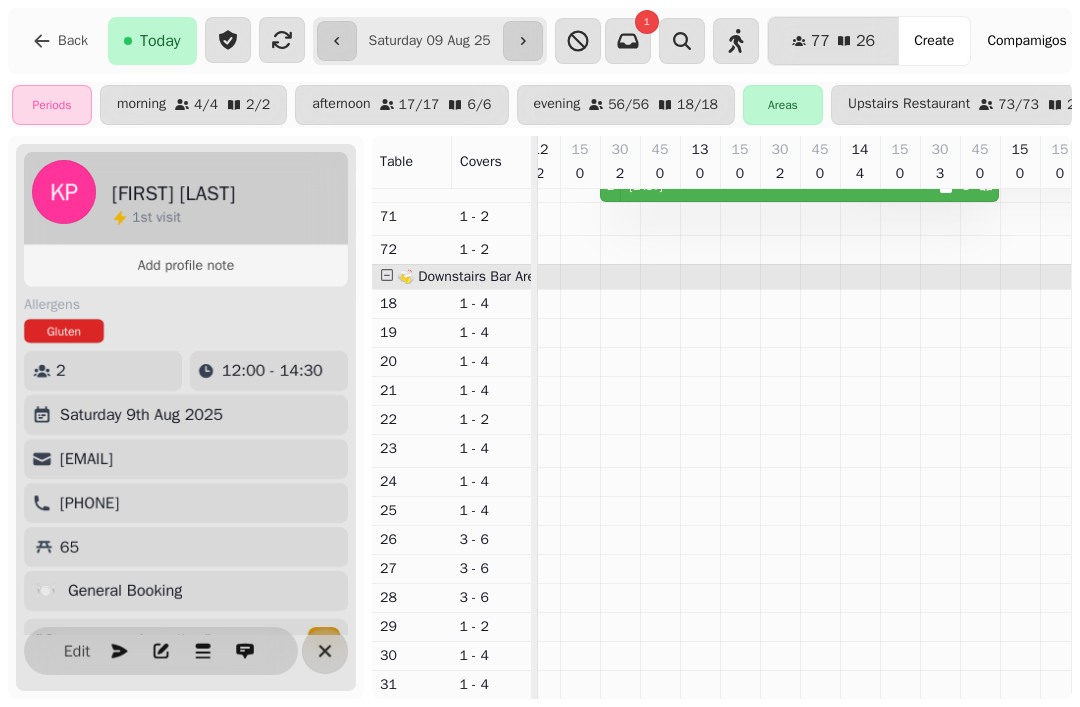 scroll, scrollTop: 664, scrollLeft: 361, axis: both 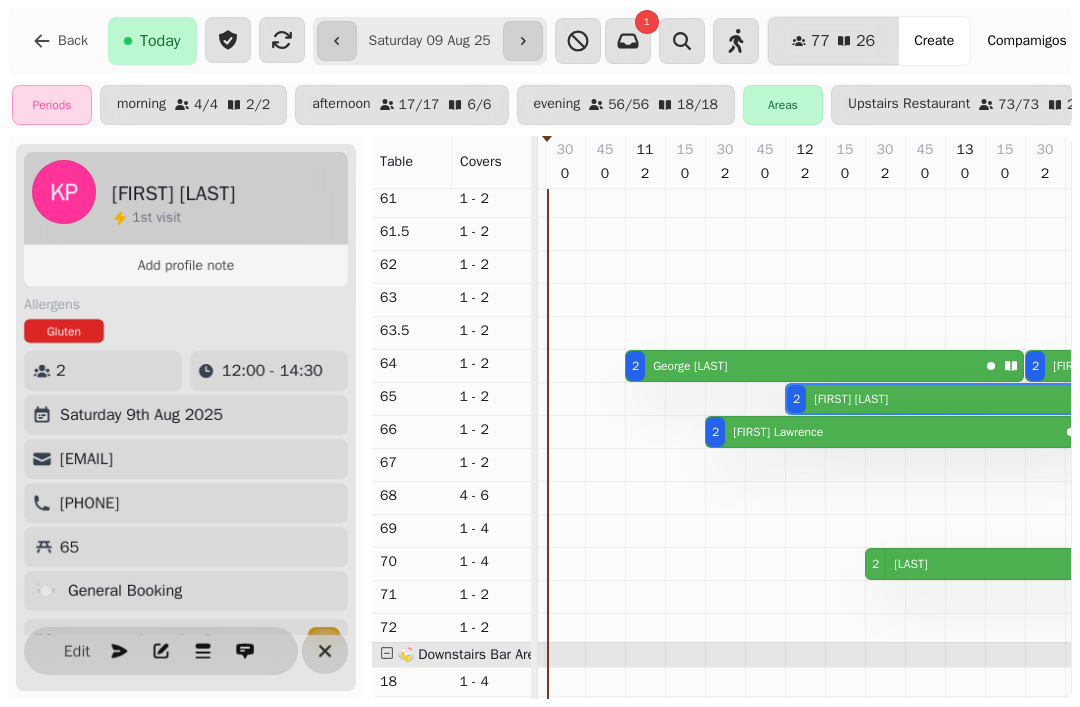 select on "**********" 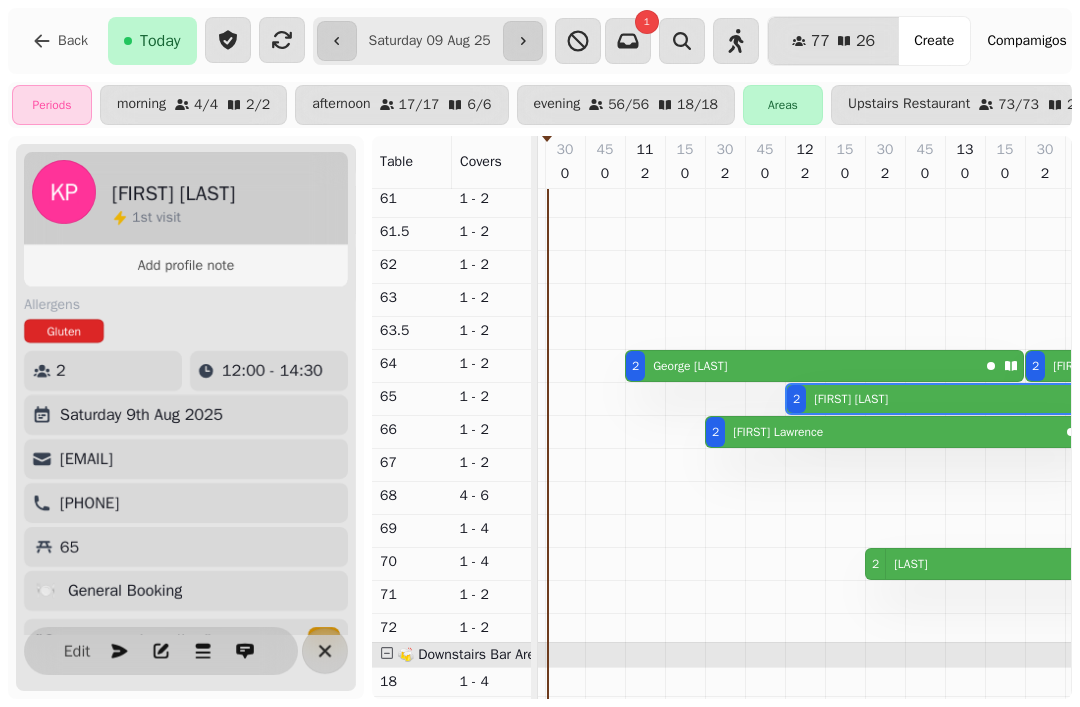 select on "*" 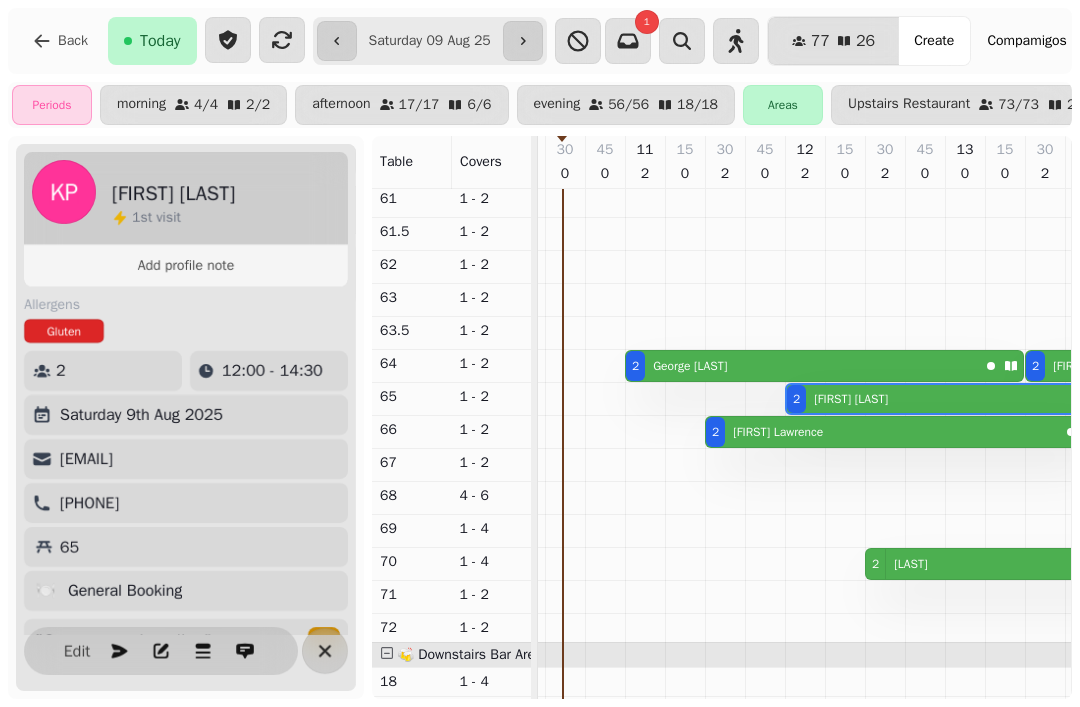 select on "**********" 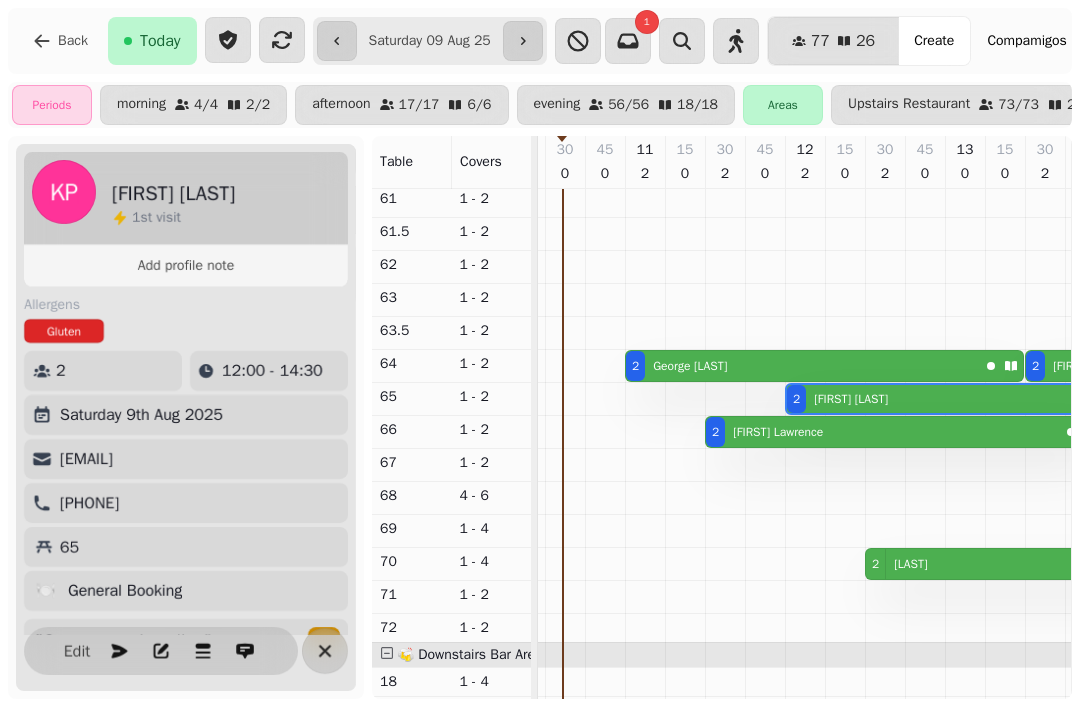 select on "*" 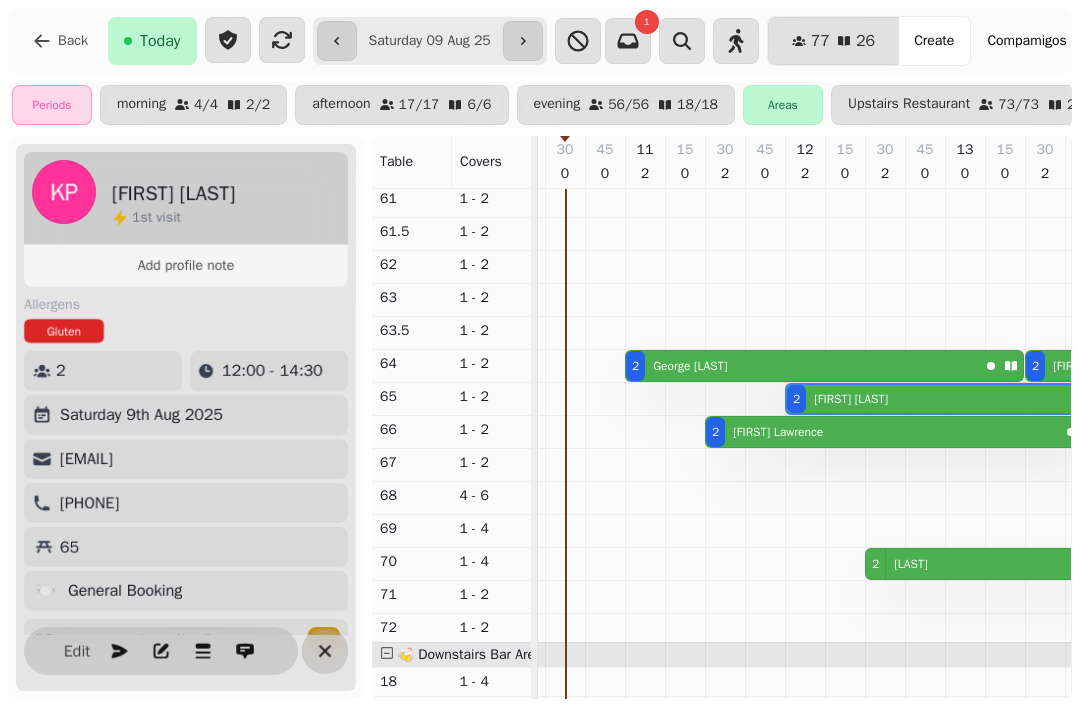 select on "**********" 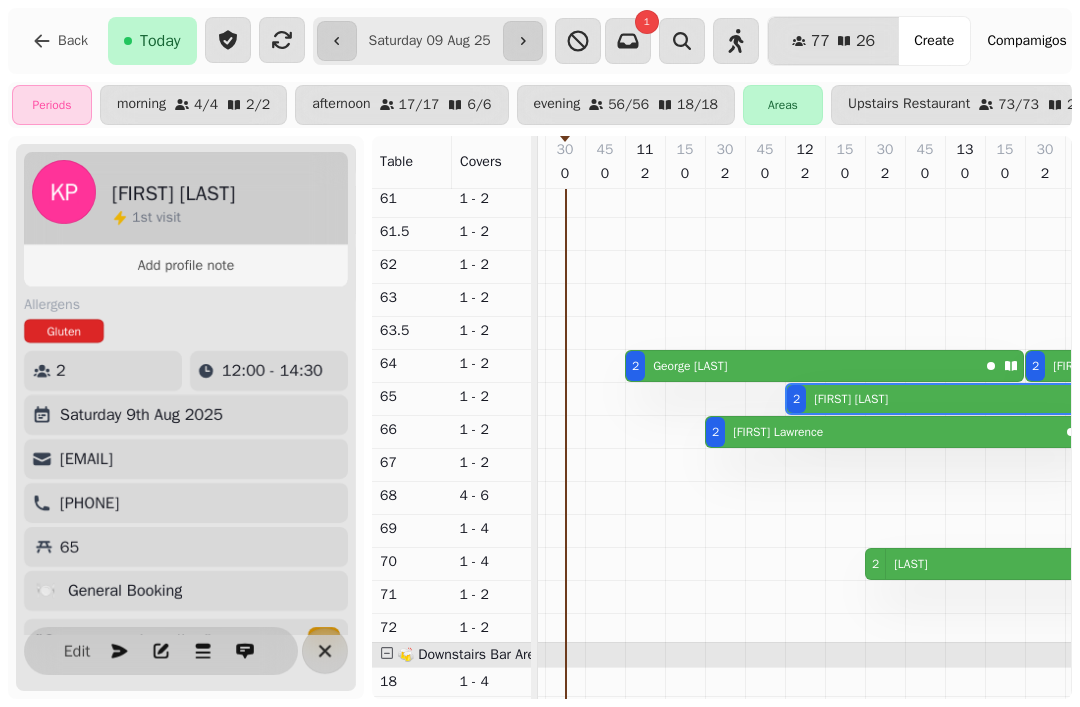 select on "*" 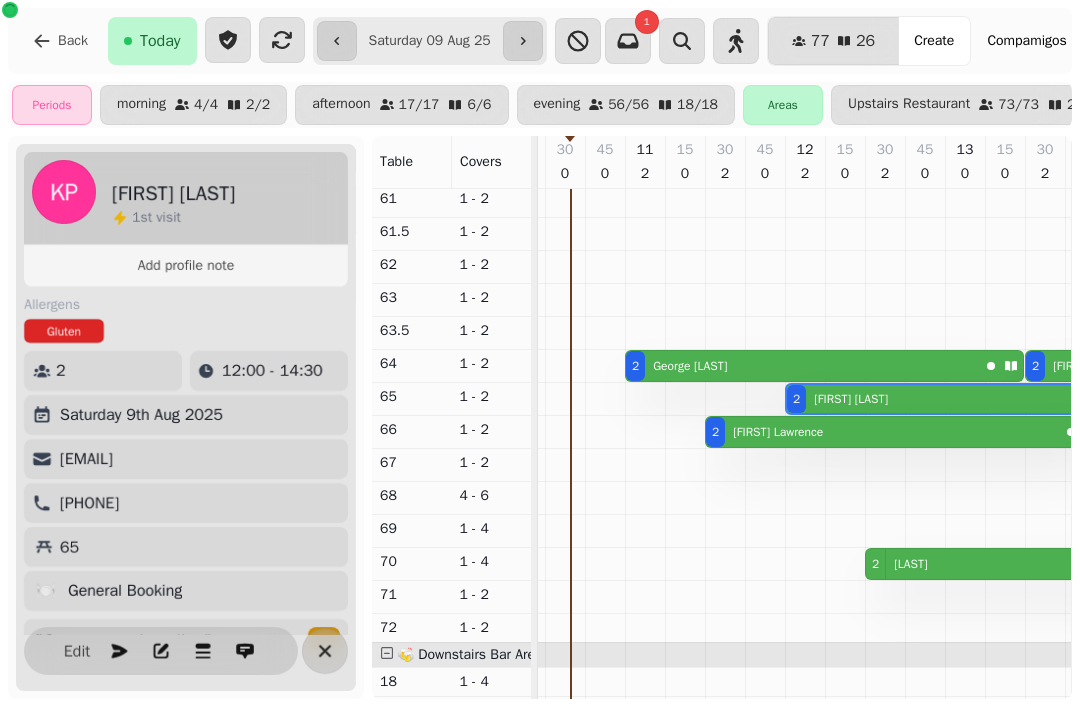 scroll, scrollTop: 273, scrollLeft: 59, axis: both 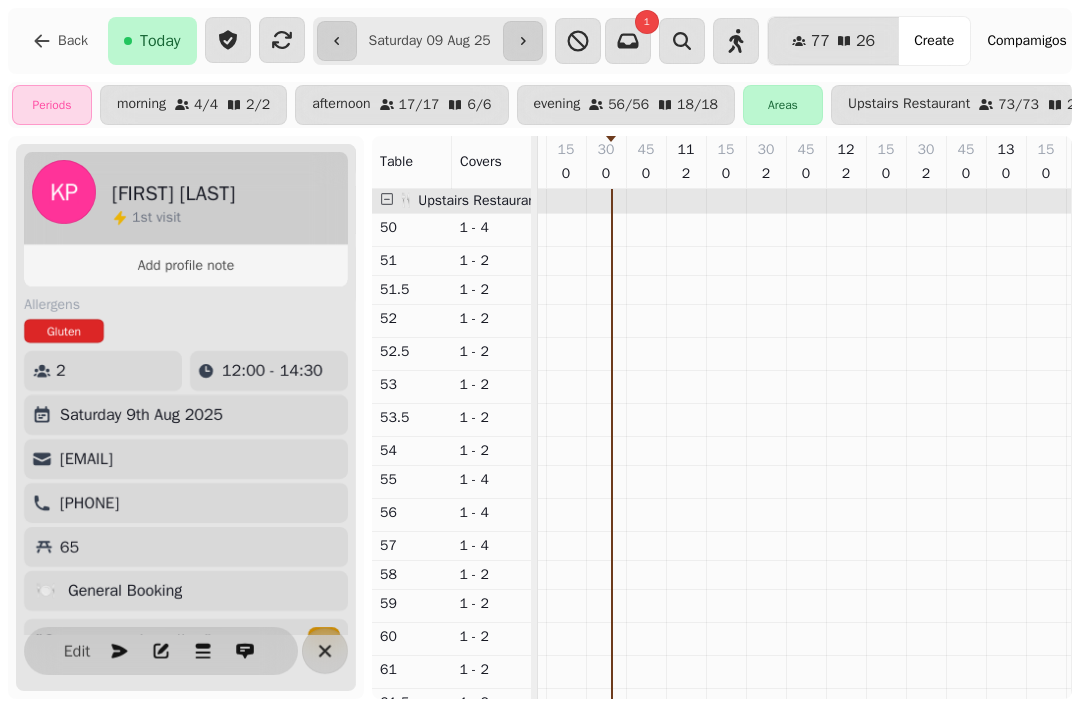 click 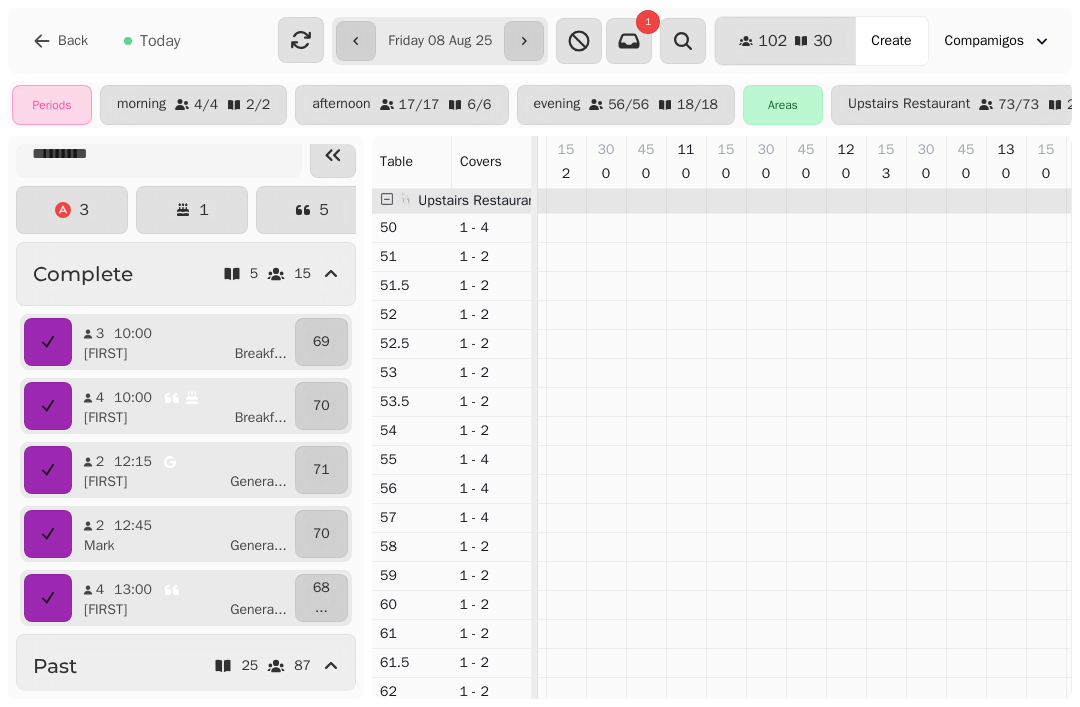 scroll, scrollTop: 0, scrollLeft: 1387, axis: horizontal 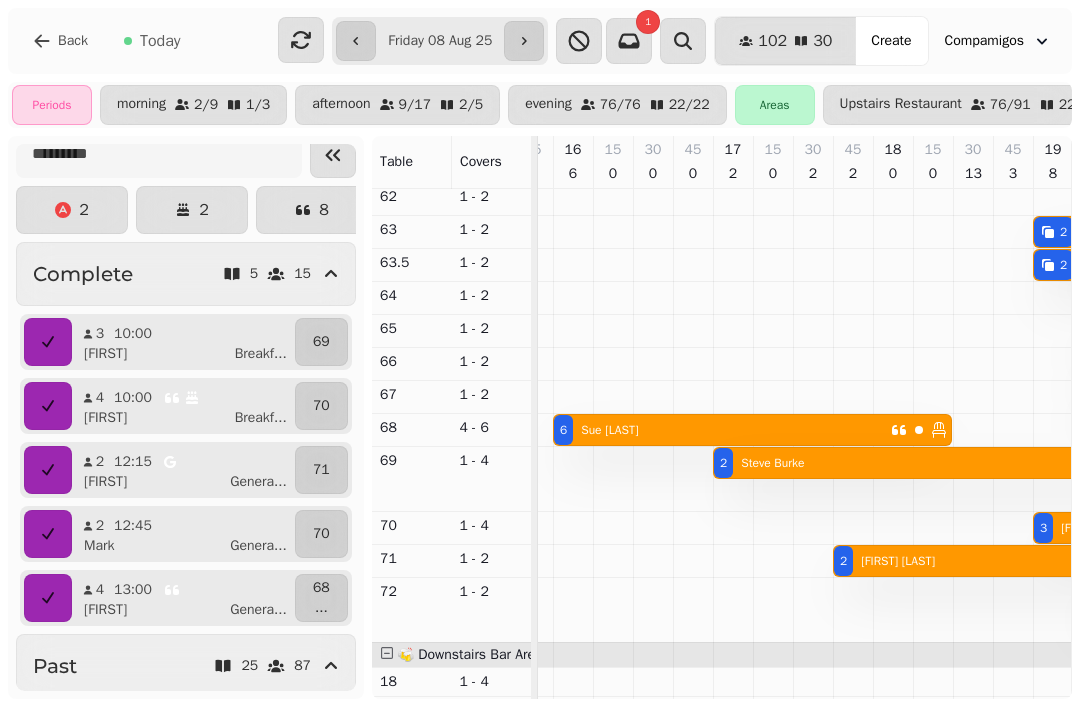 click on "6 Sue   Horridge" at bounding box center [722, 430] 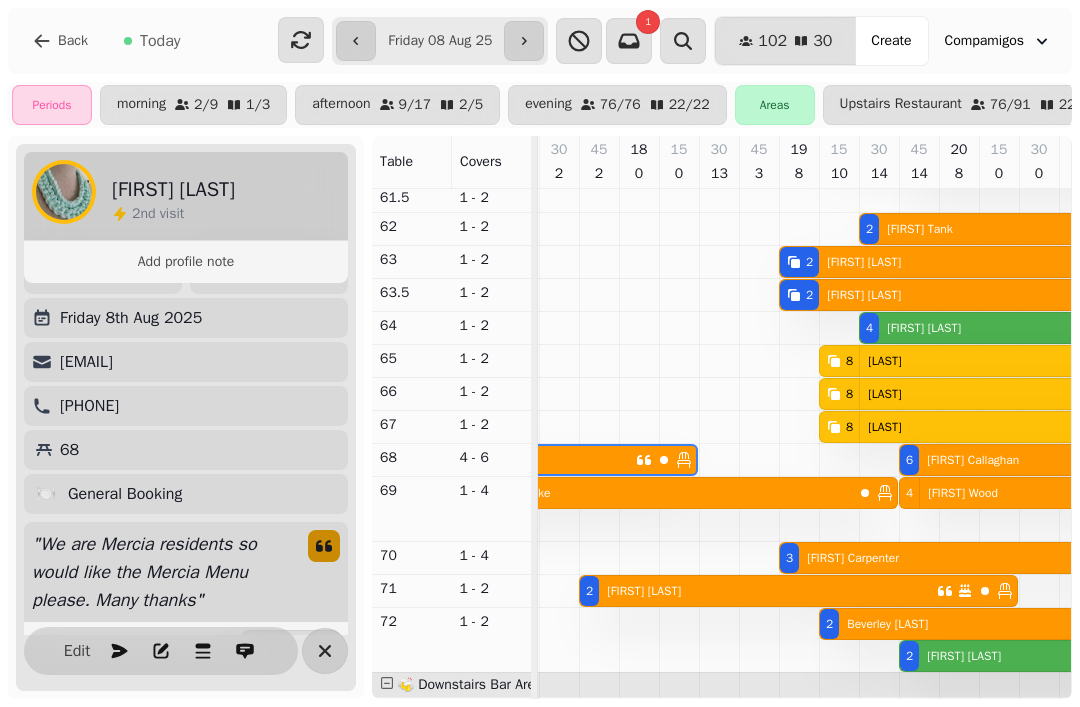 click 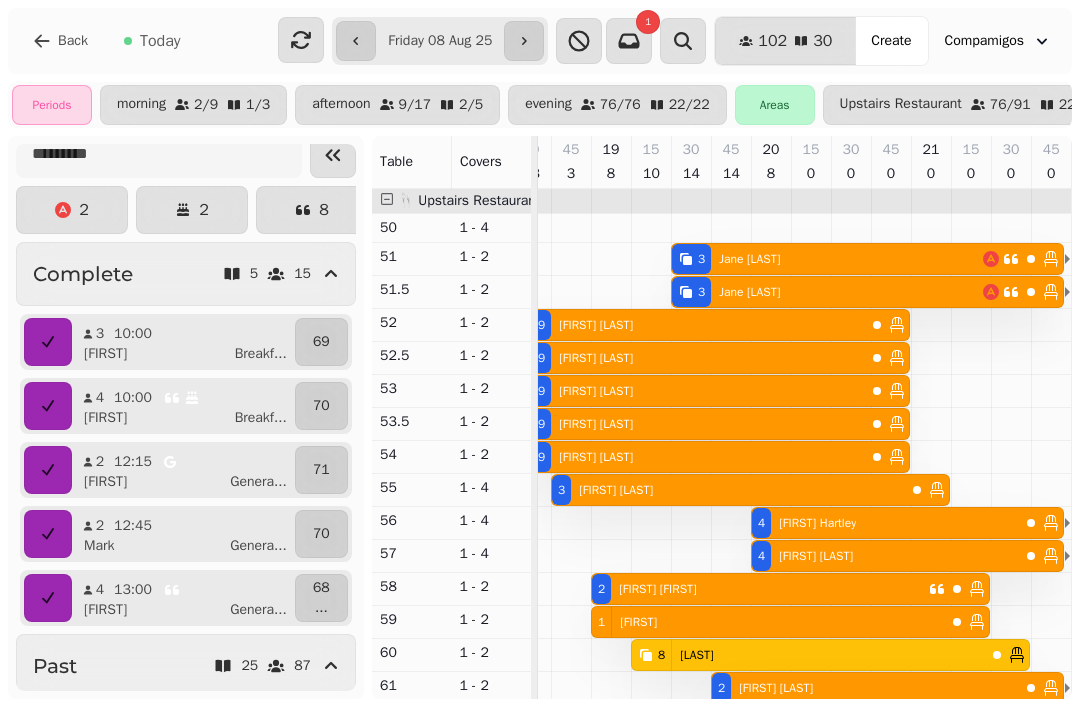 click at bounding box center (524, 41) 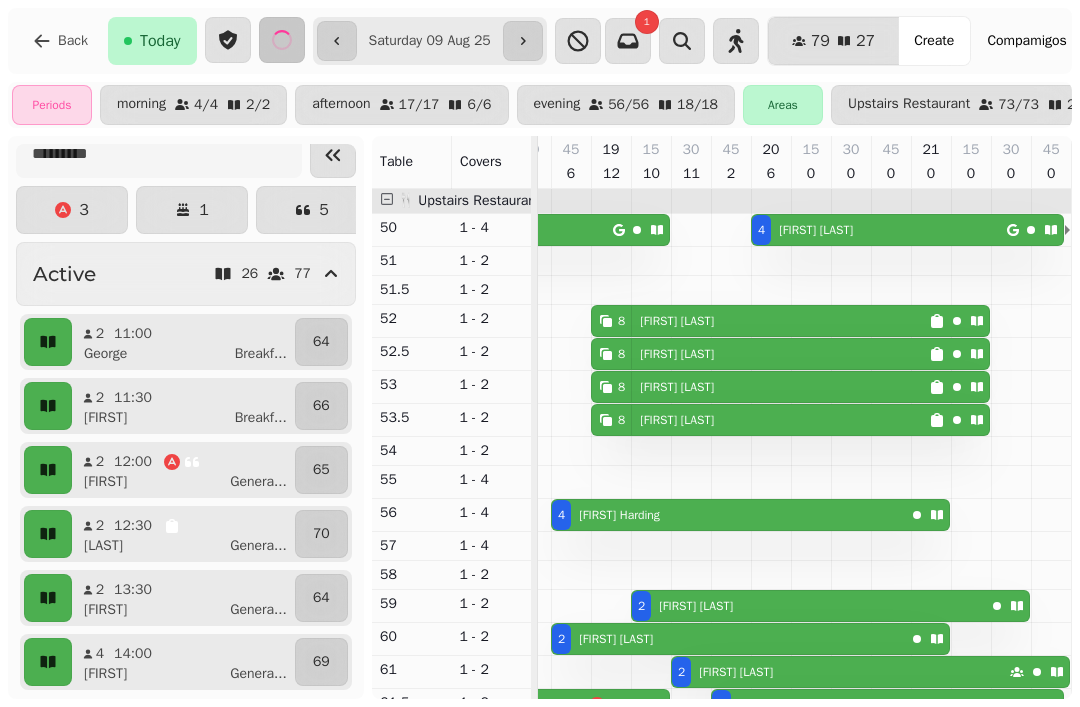 scroll, scrollTop: 0, scrollLeft: 1387, axis: horizontal 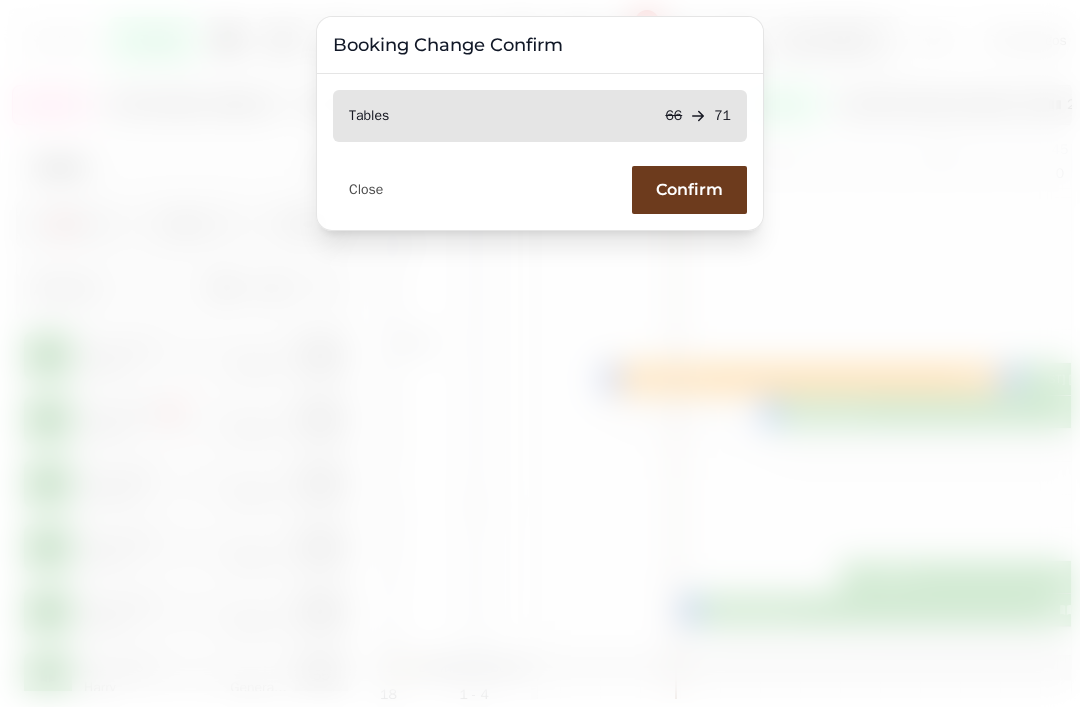 click on "Confirm" at bounding box center [689, 190] 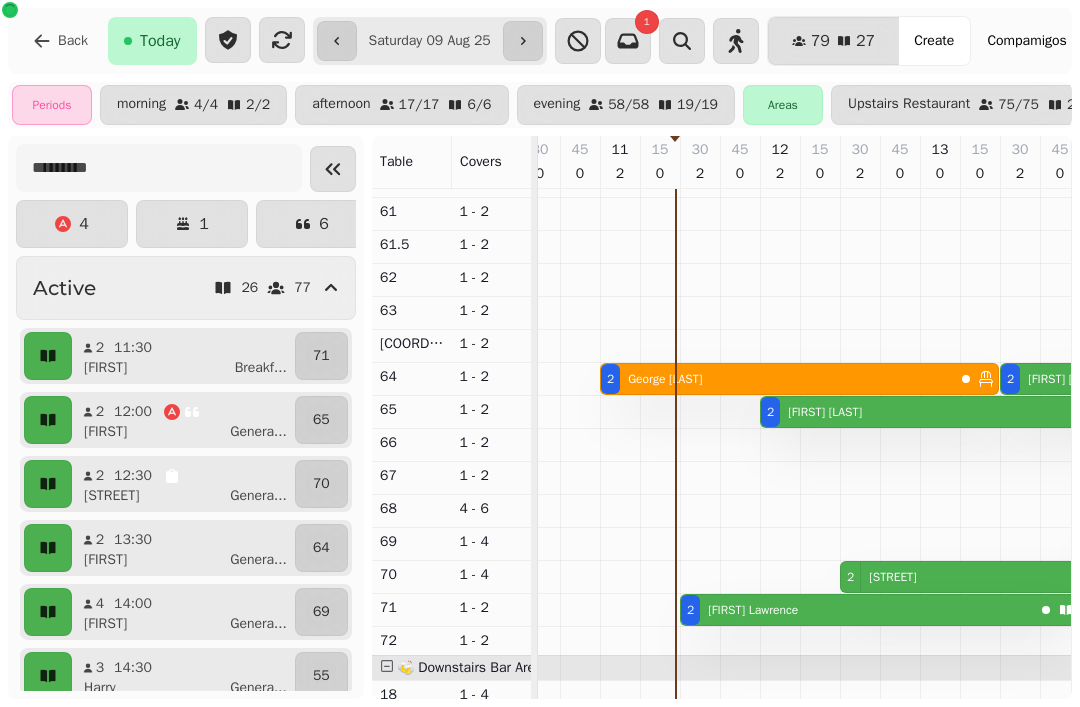 click on "[FIRST]   [LAST]" at bounding box center [749, 610] 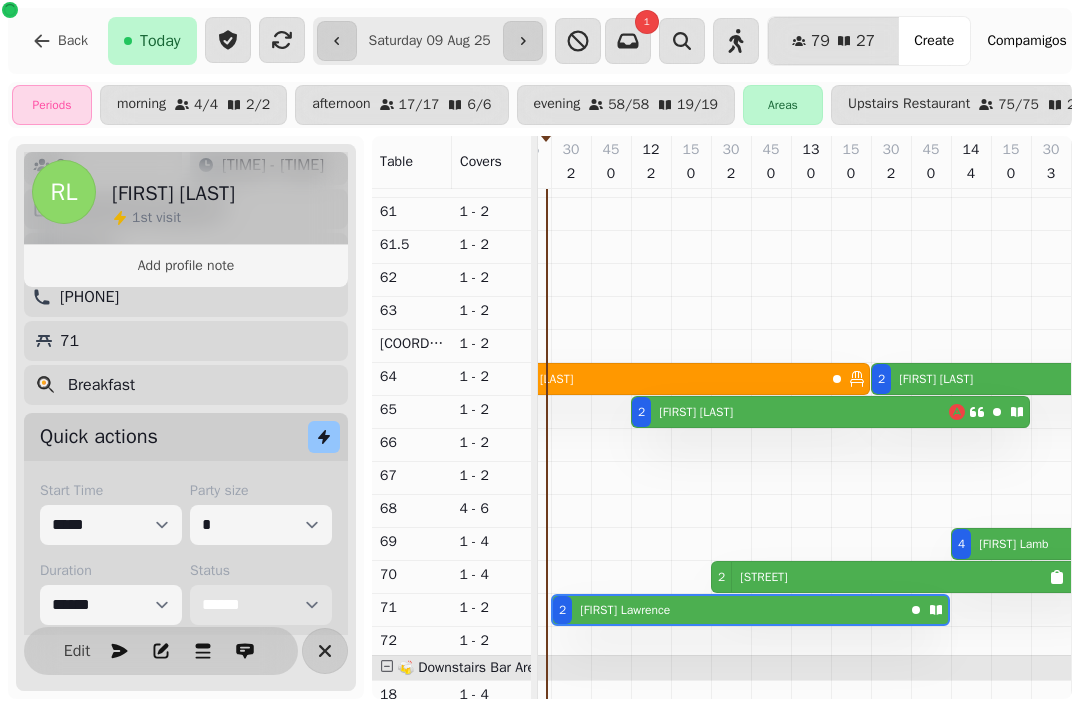click on "**********" at bounding box center [261, 605] 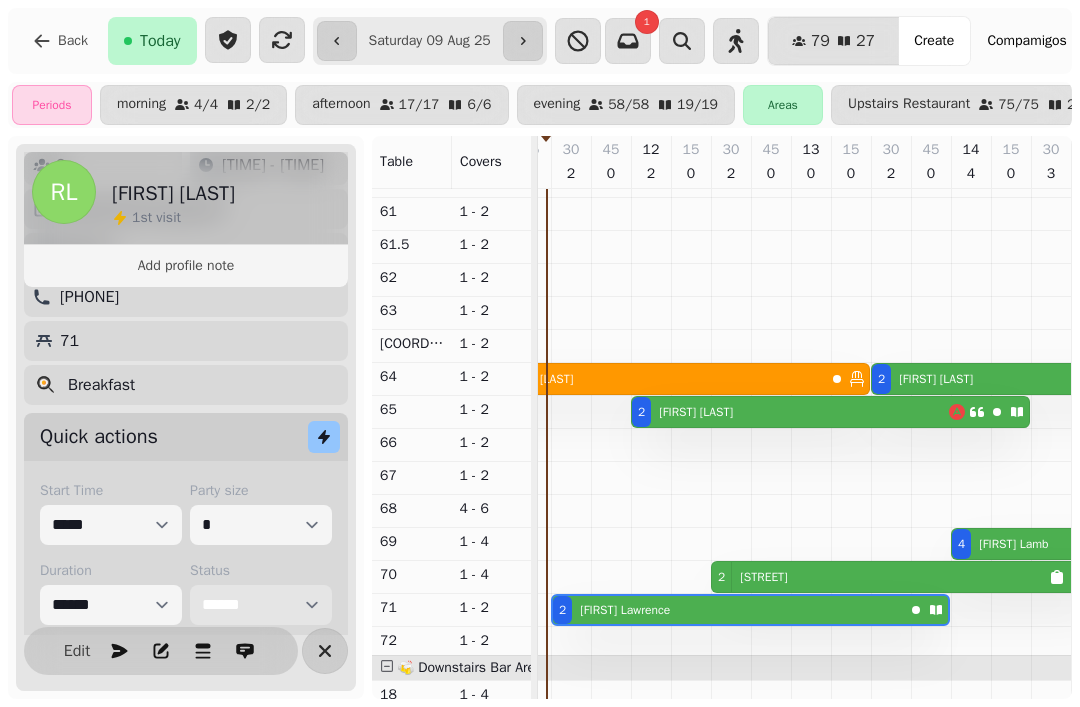 select on "******" 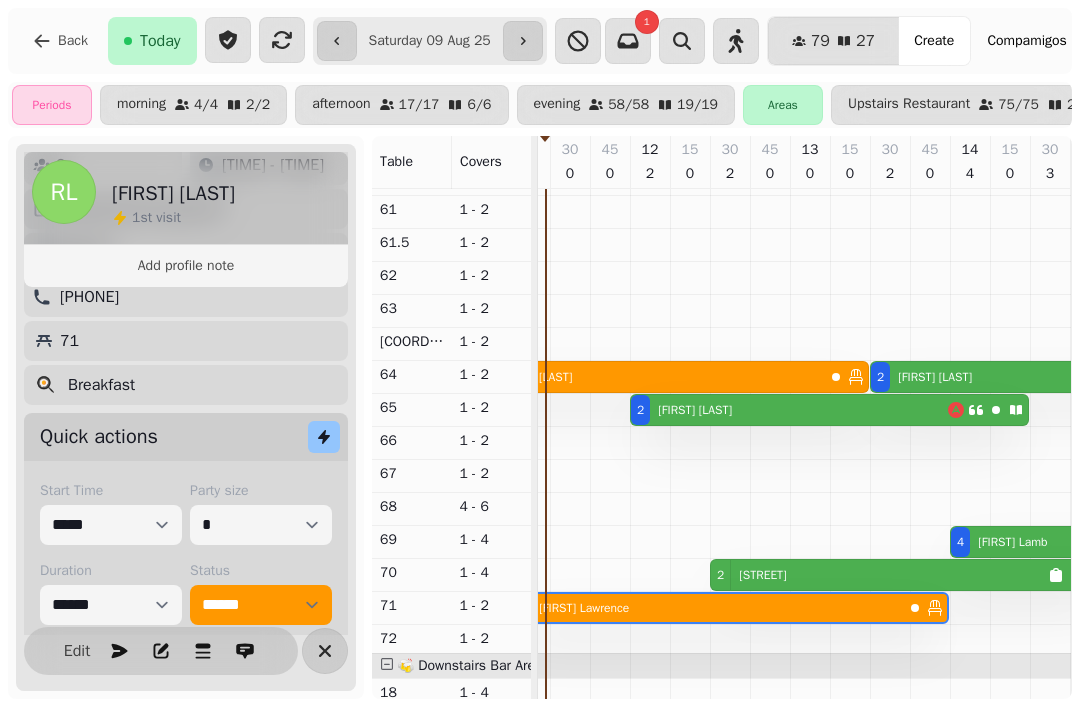 click 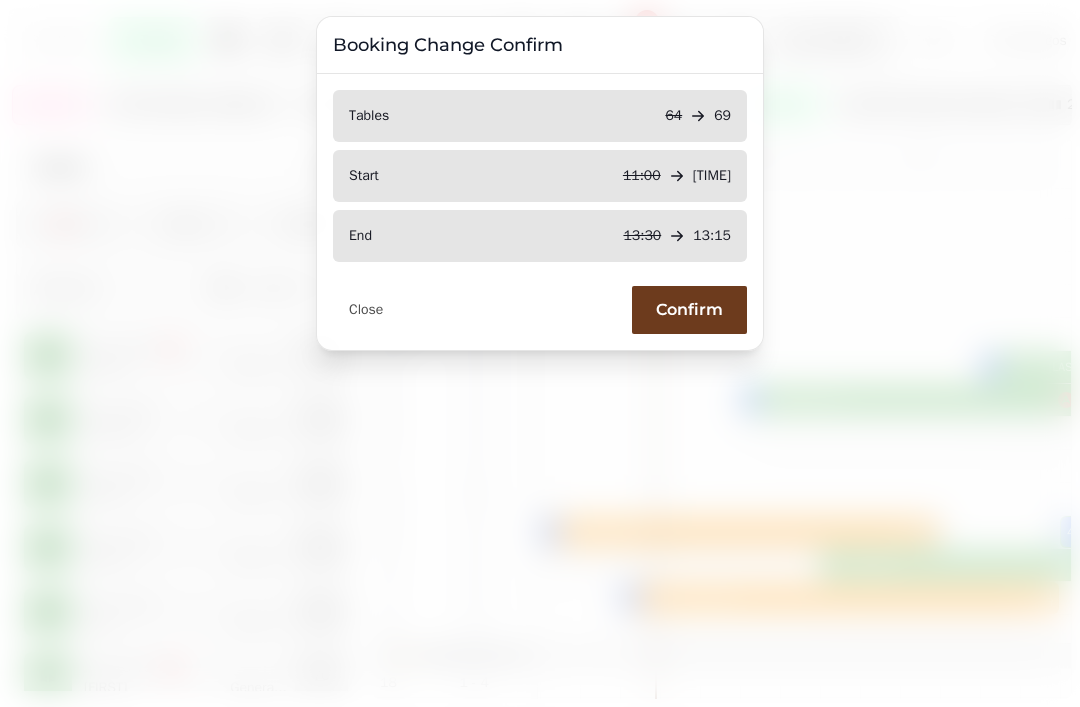 click on "Confirm" at bounding box center [689, 310] 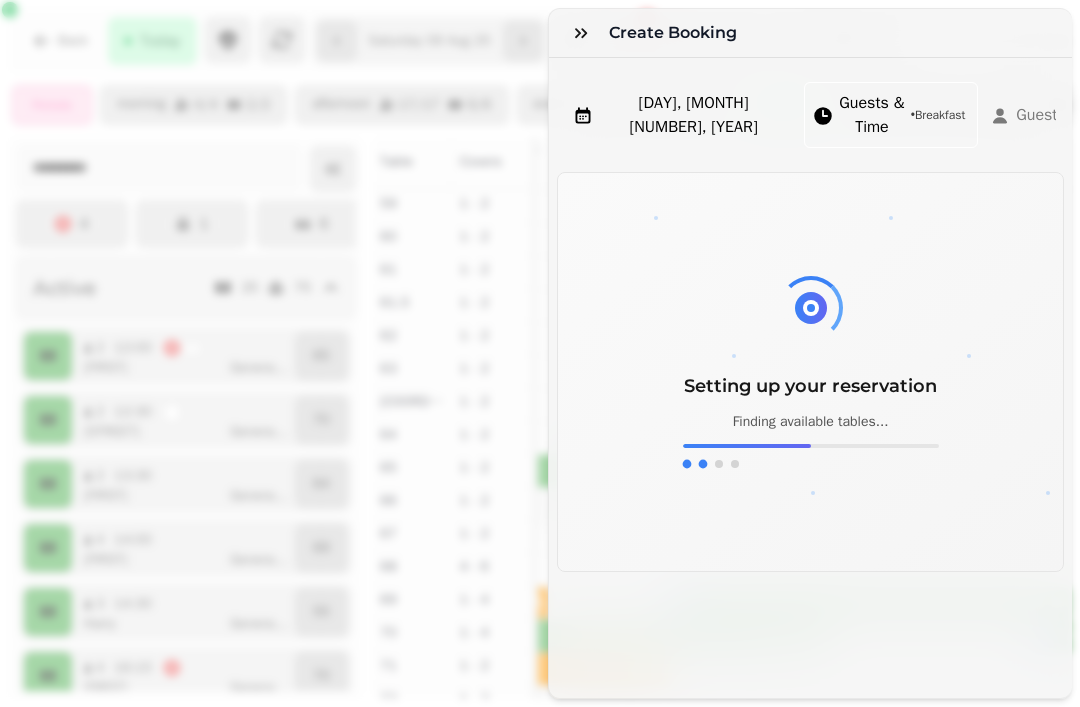 click 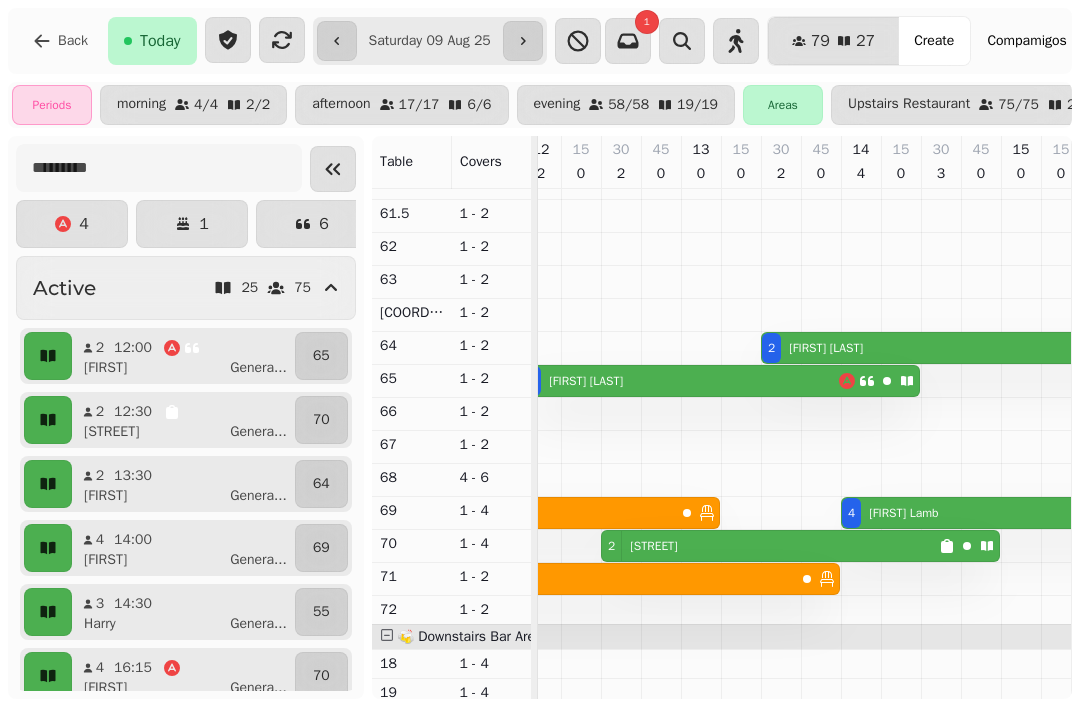 click on "[NUMBER] [STREET]" at bounding box center (770, 546) 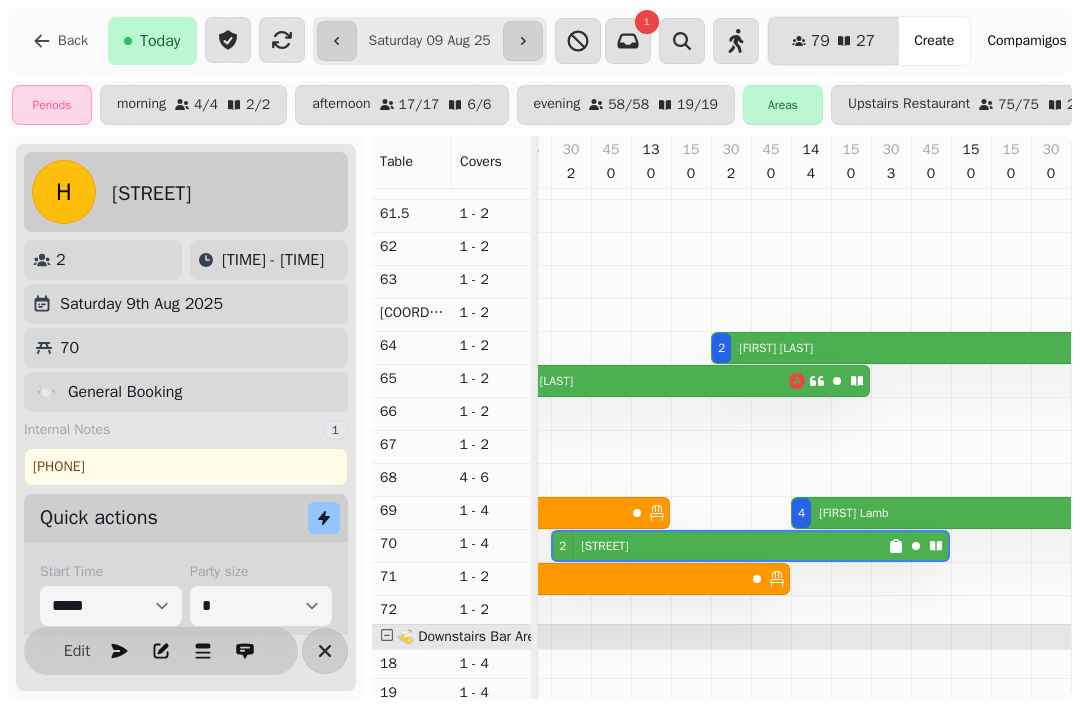 click at bounding box center (325, 651) 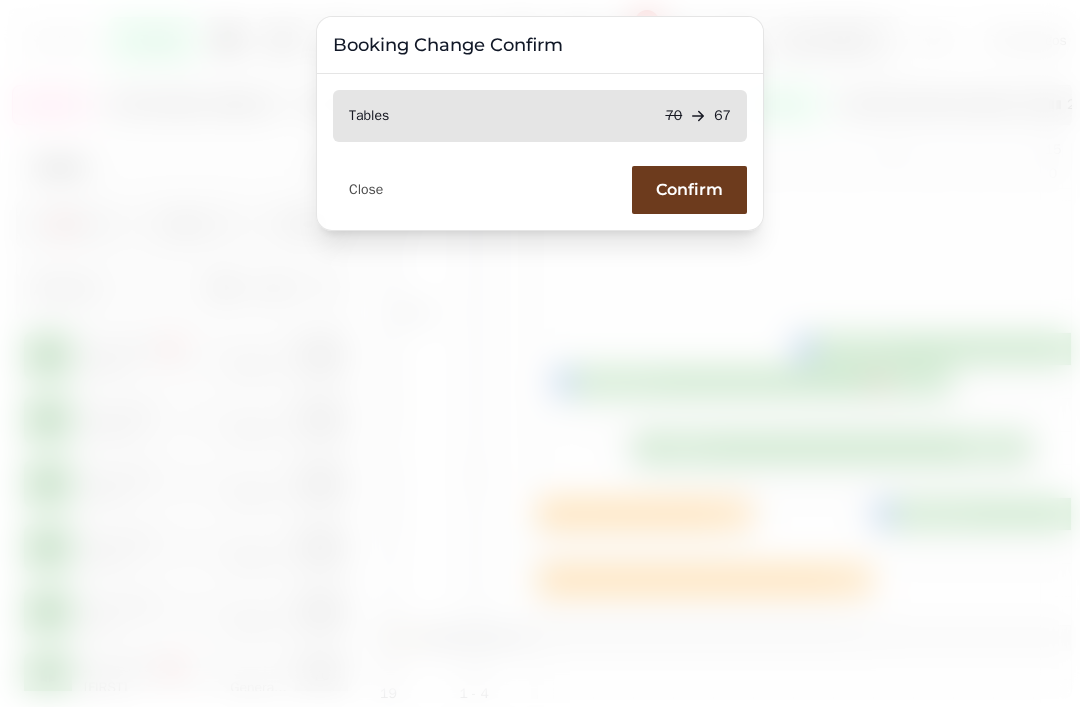 click on "Confirm" at bounding box center (689, 190) 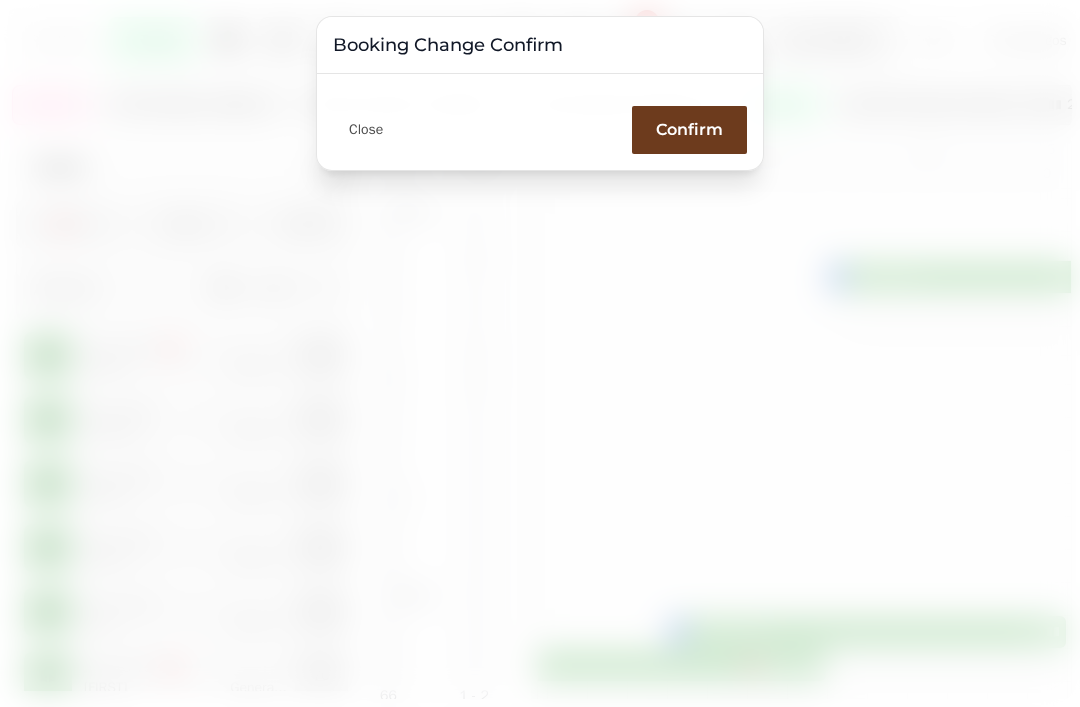click on "Close" at bounding box center [366, 130] 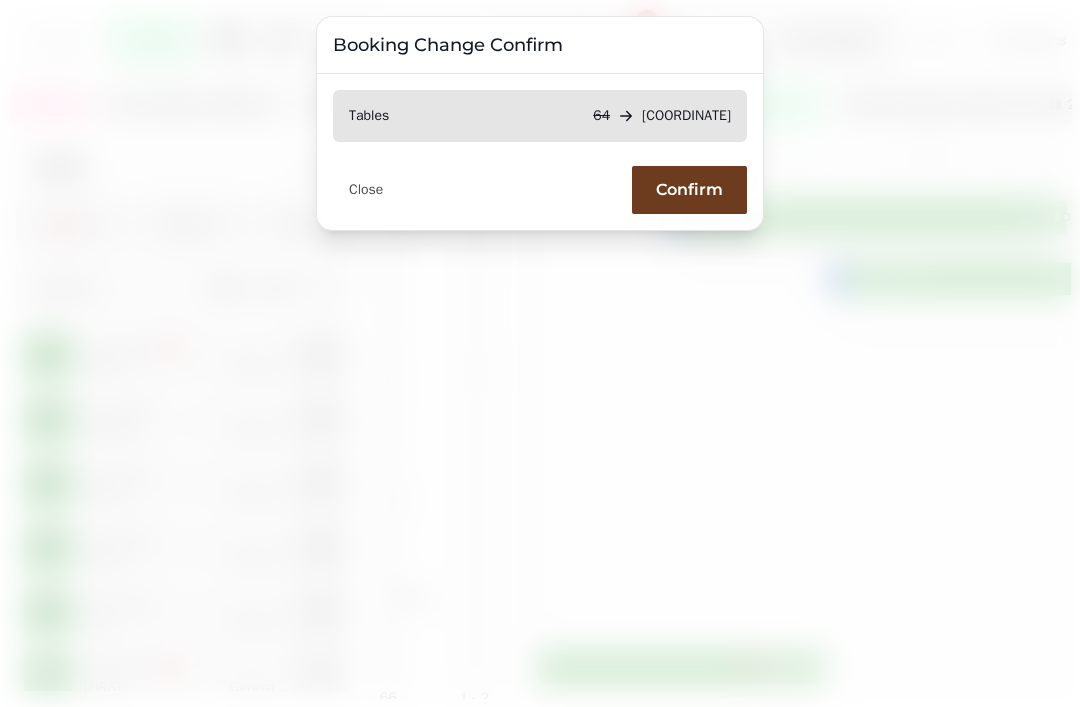 click on "Close" at bounding box center [366, 190] 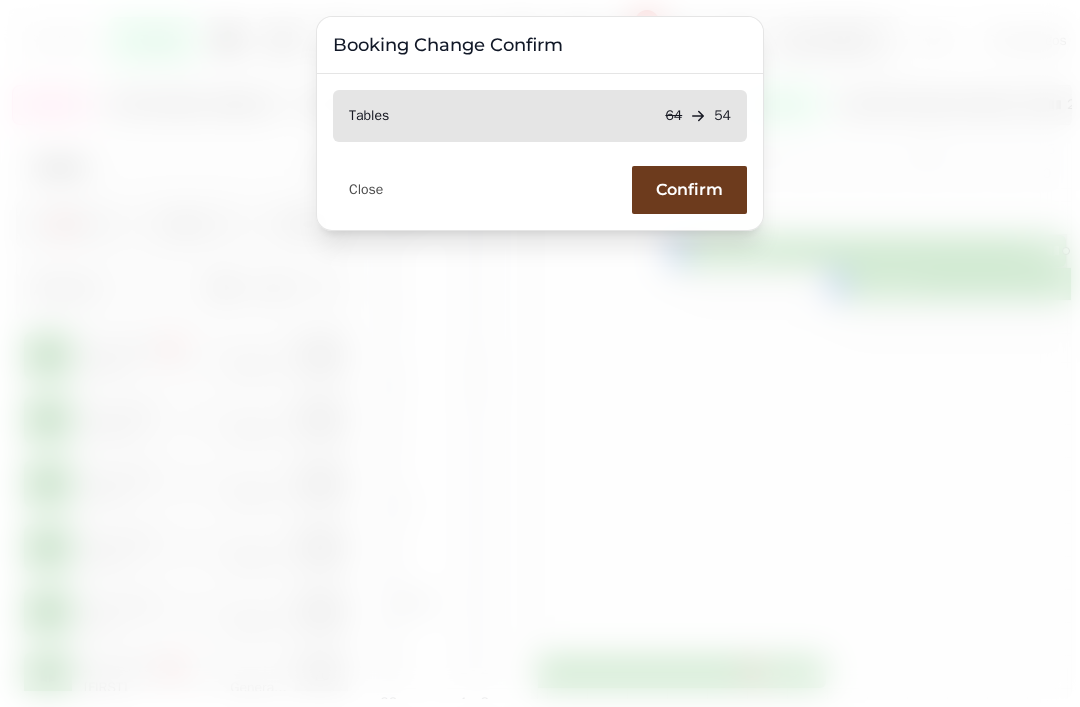 click on "Confirm" at bounding box center (689, 190) 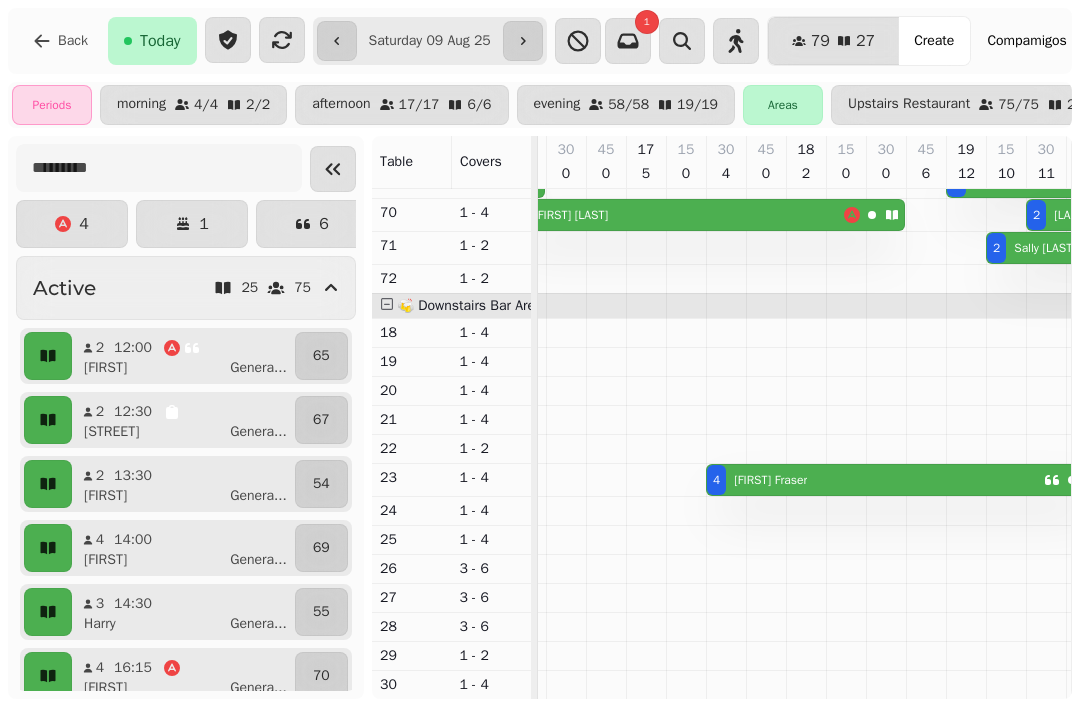 click on "[NUMBER] [FIRST]   [LAST]" at bounding box center (875, 480) 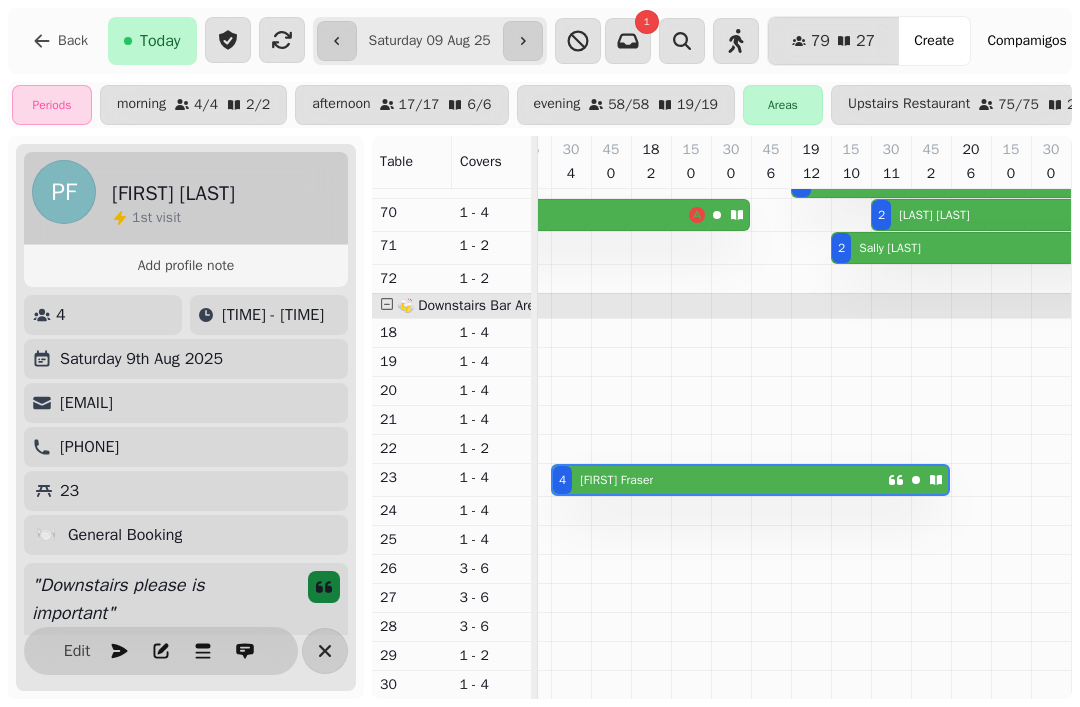 click 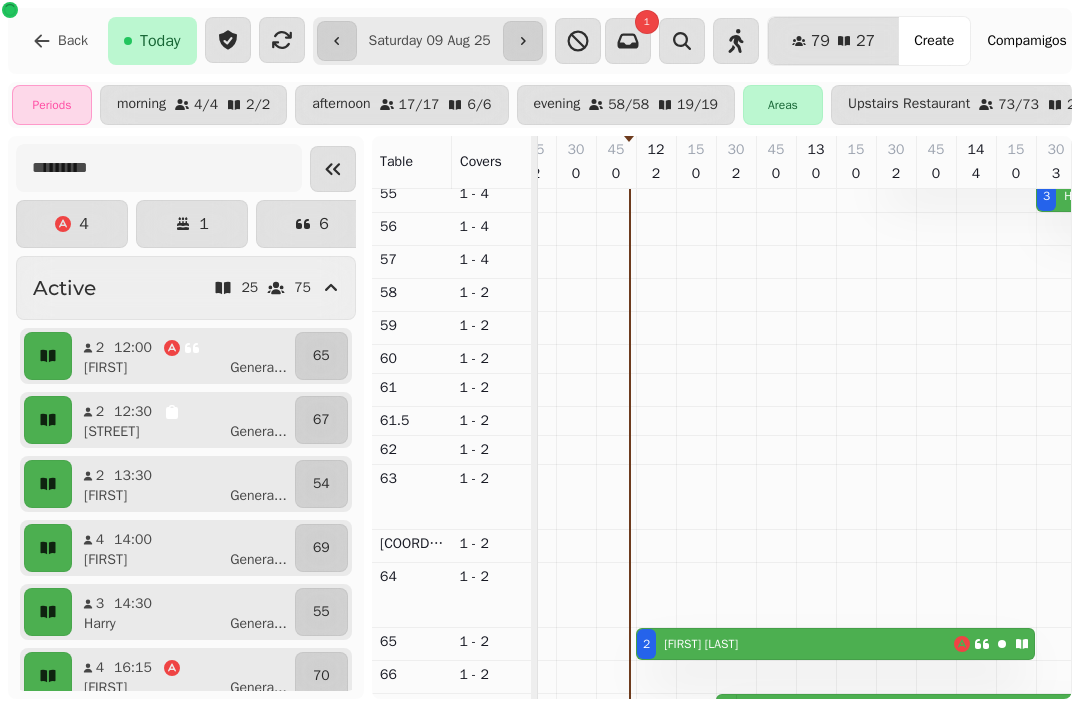 scroll, scrollTop: 336, scrollLeft: 237, axis: both 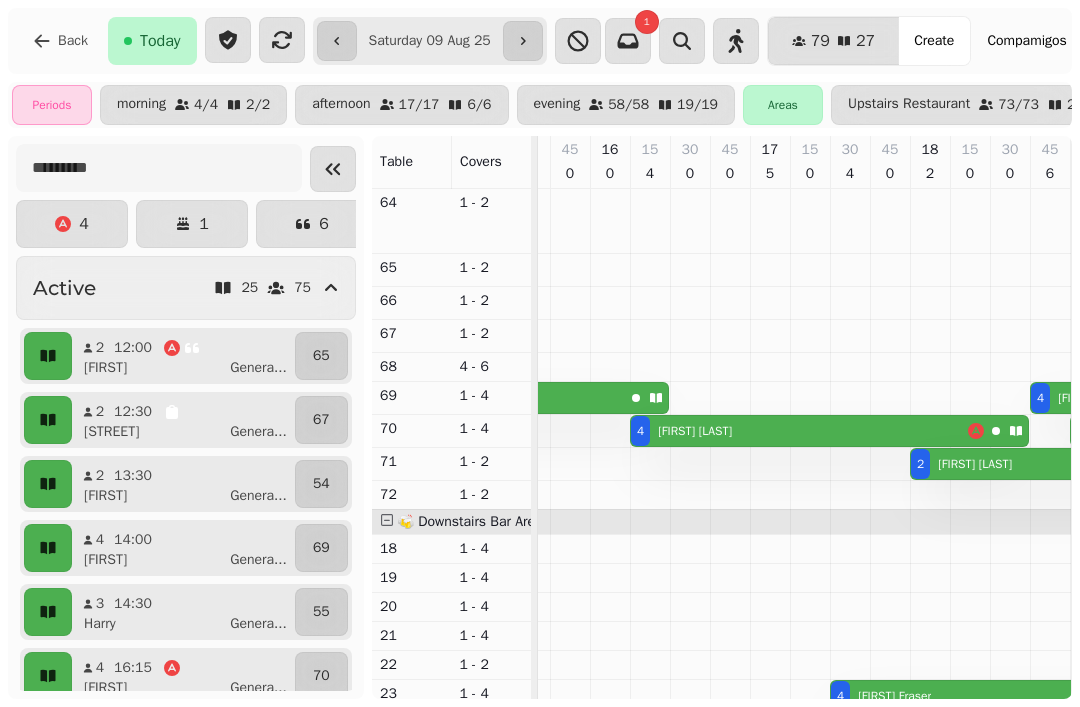 click on "Create" at bounding box center (934, 41) 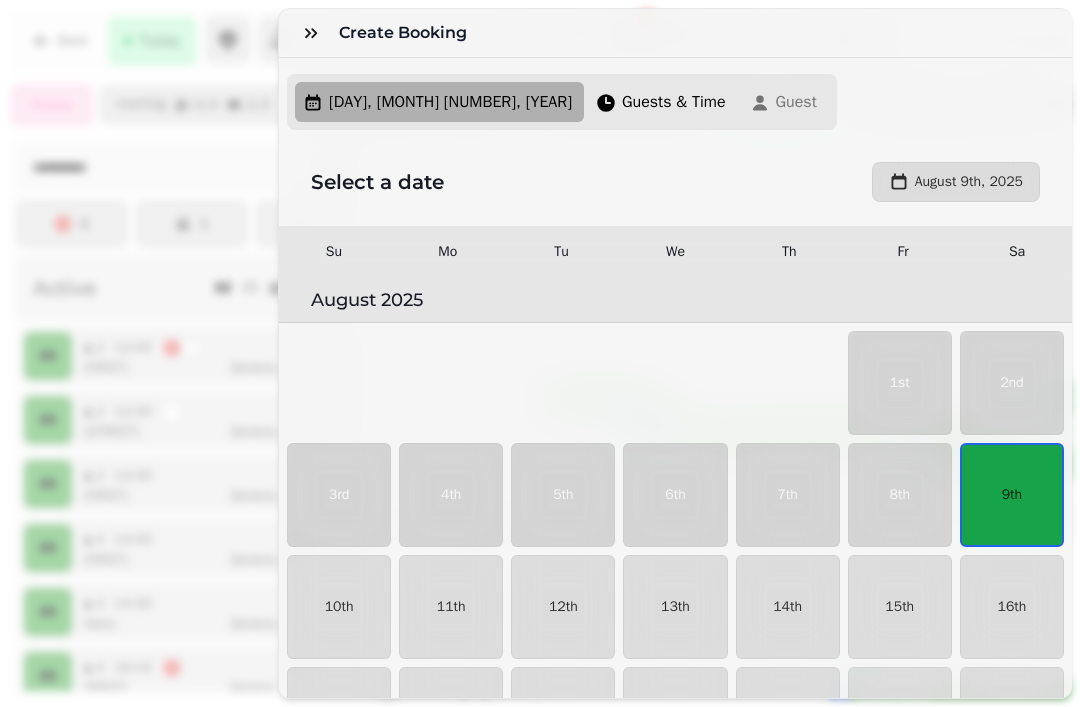 scroll, scrollTop: 34, scrollLeft: 0, axis: vertical 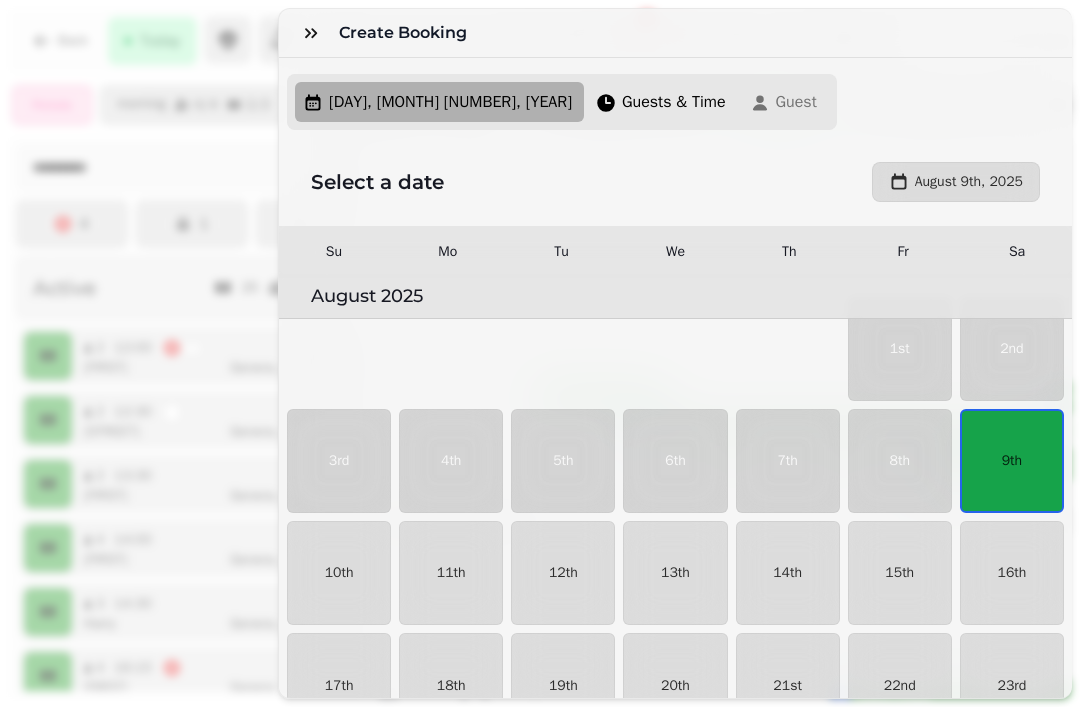 click on "9th" at bounding box center (1012, 461) 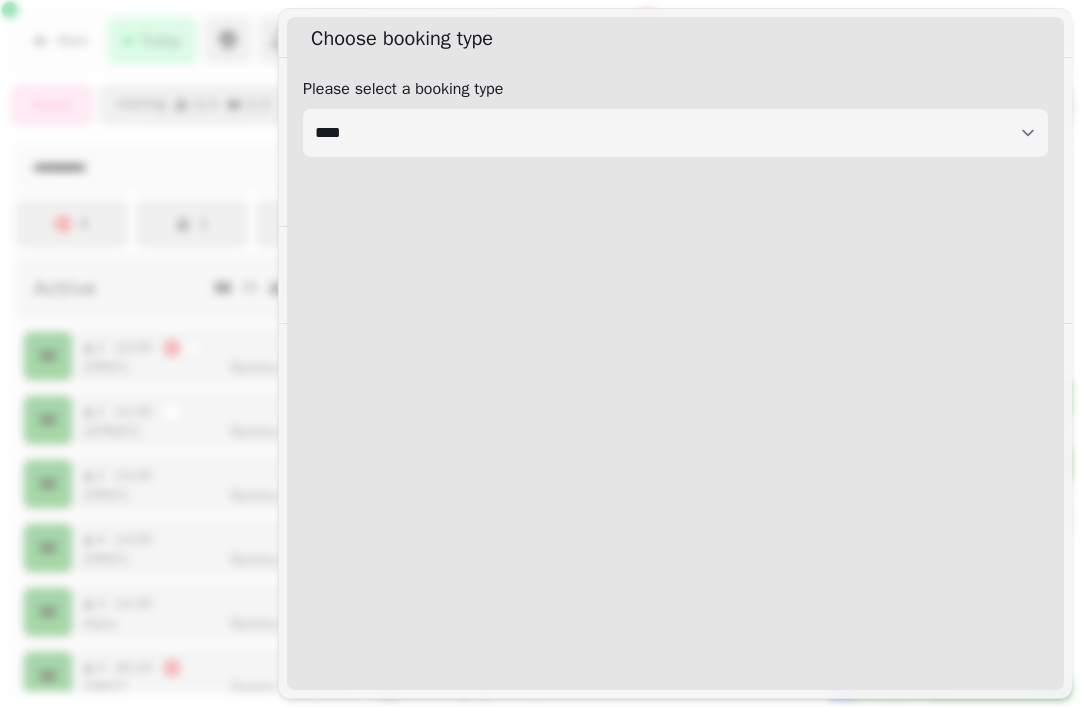 select on "****" 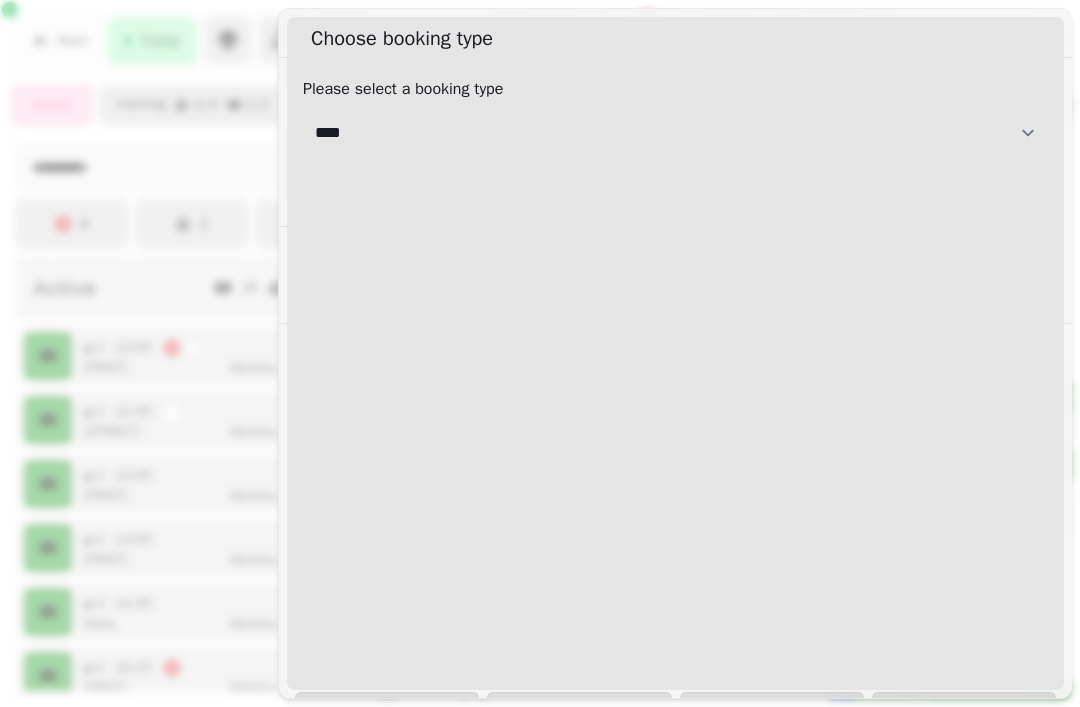 click on "**********" at bounding box center (675, 133) 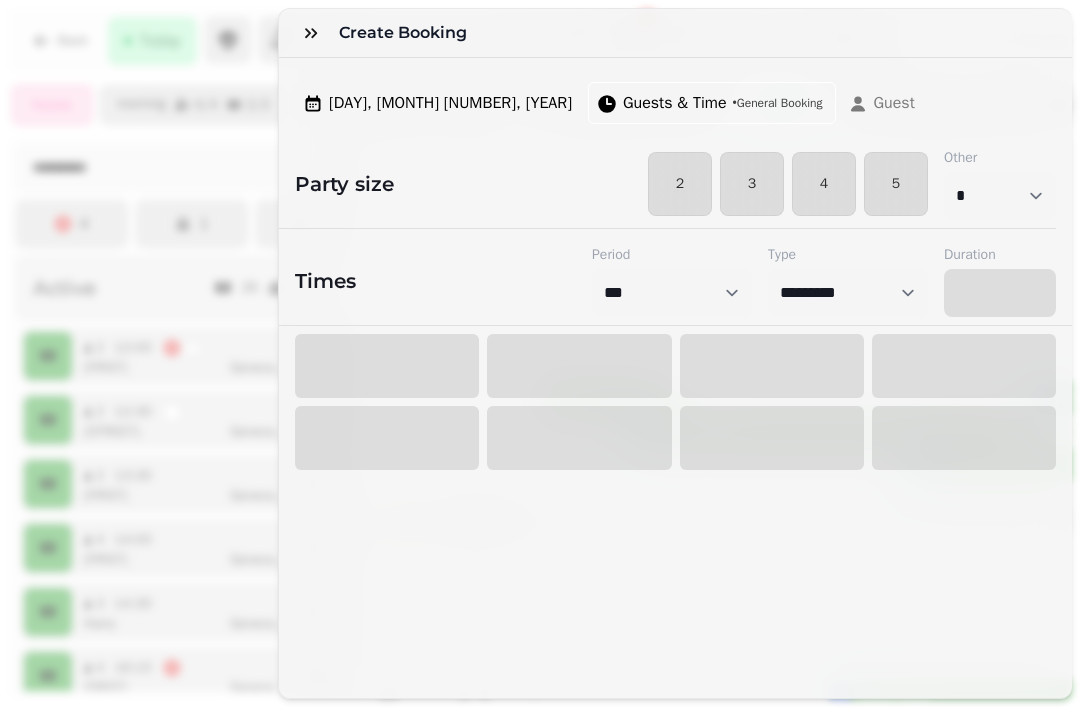 select on "****" 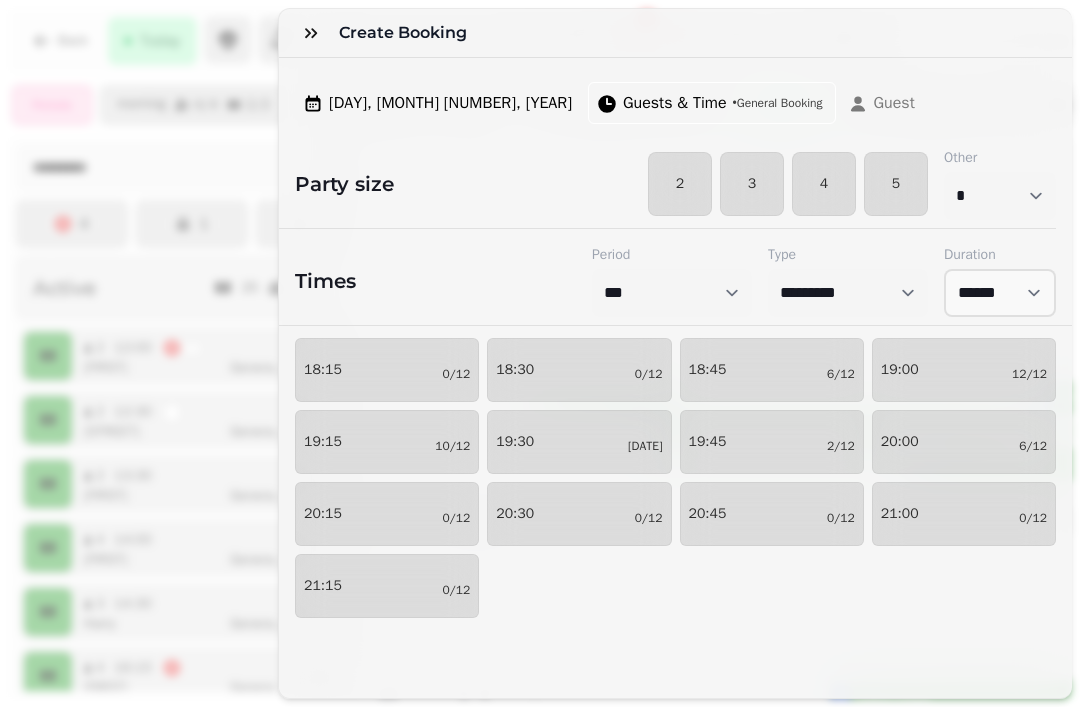 scroll, scrollTop: 428, scrollLeft: 0, axis: vertical 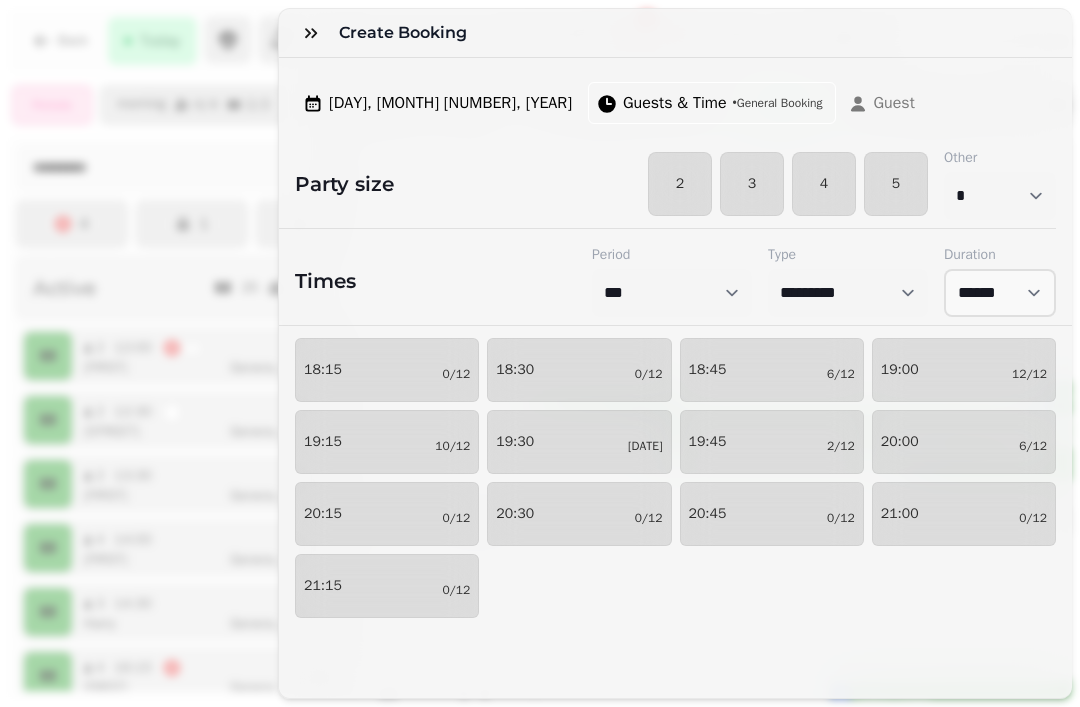 click on "[TIME] [DATE]" at bounding box center (579, 442) 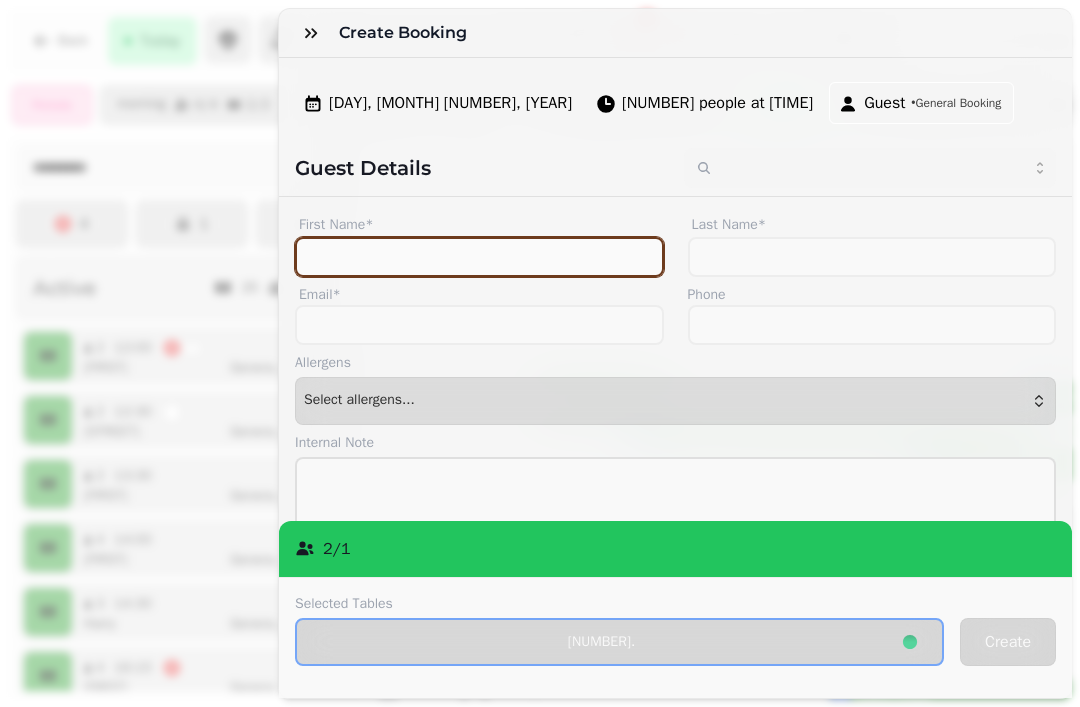 click on "First Name*" at bounding box center (479, 257) 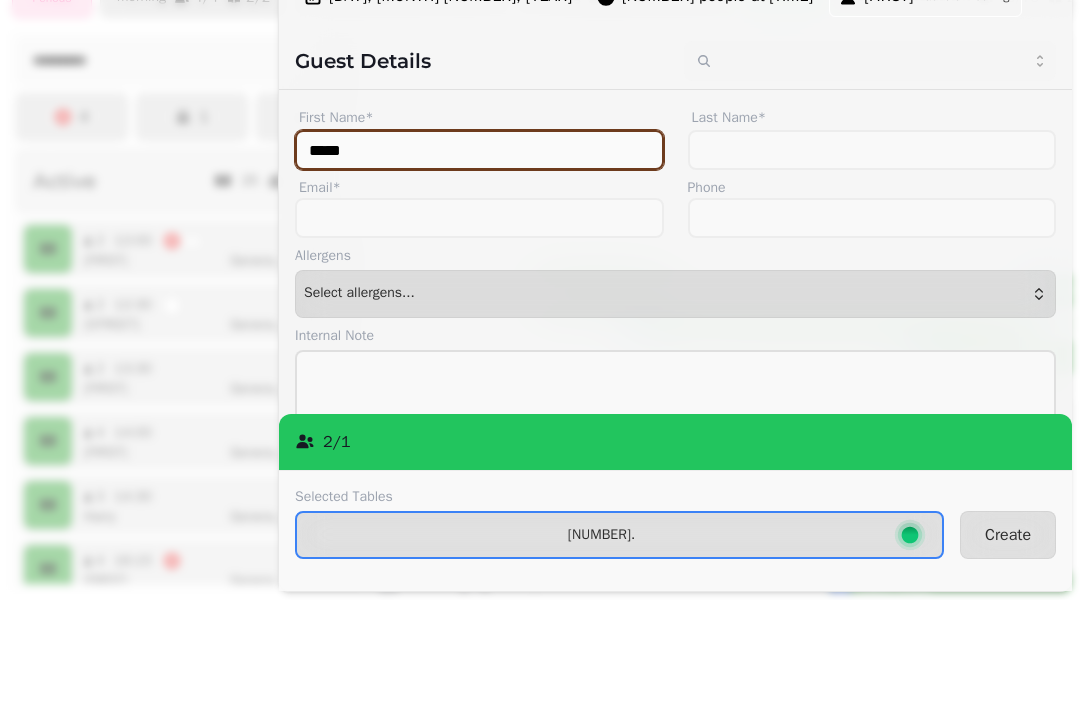 type on "*****" 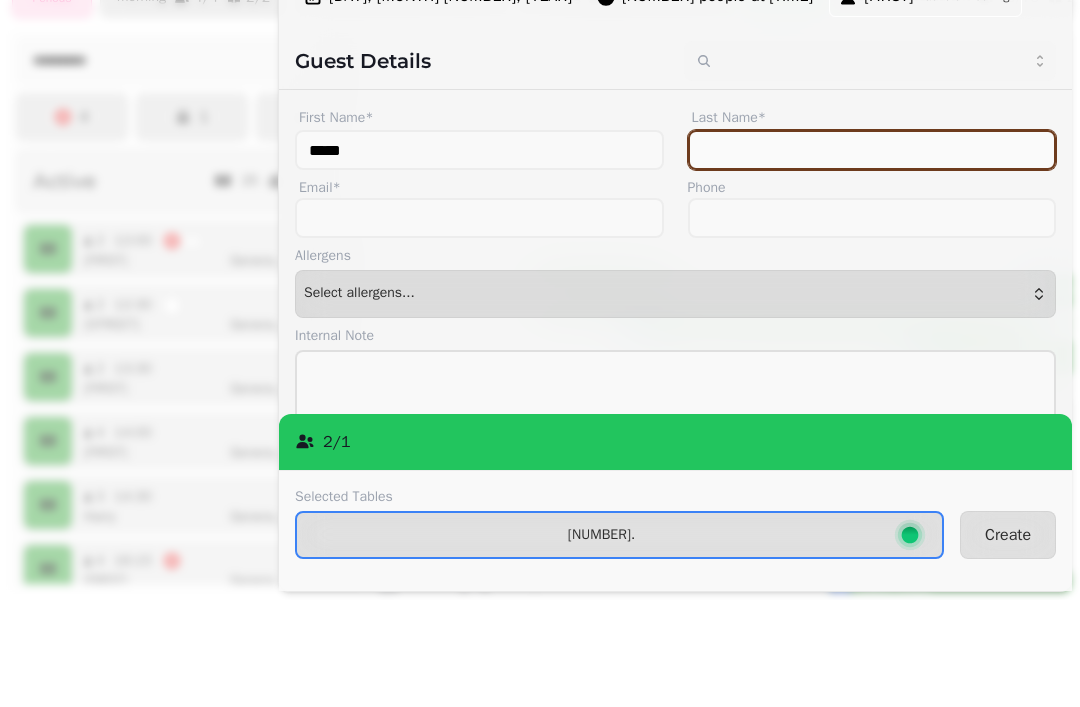 click on "Last Name*" at bounding box center (872, 257) 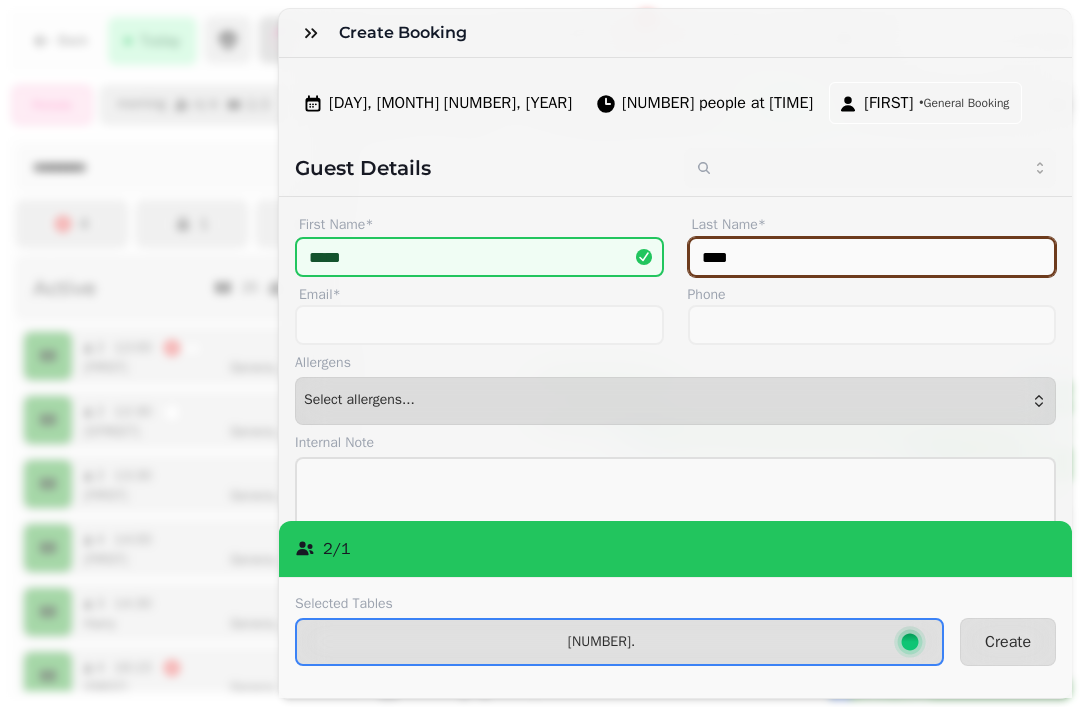 type on "****" 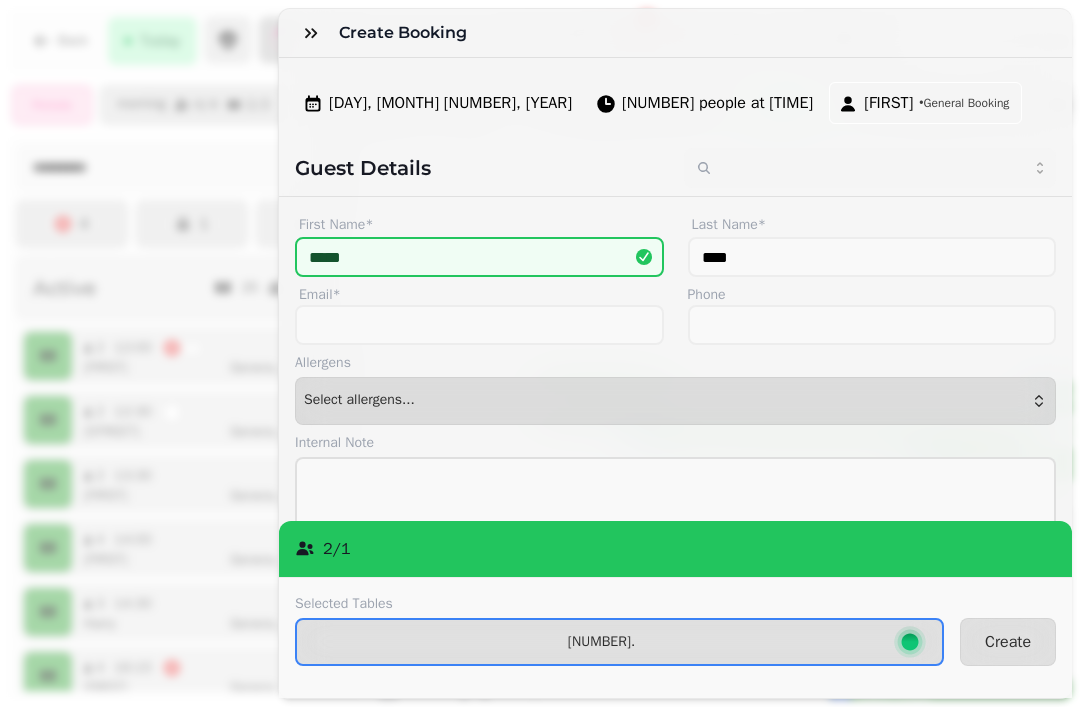 click on "Phone" at bounding box center (872, 295) 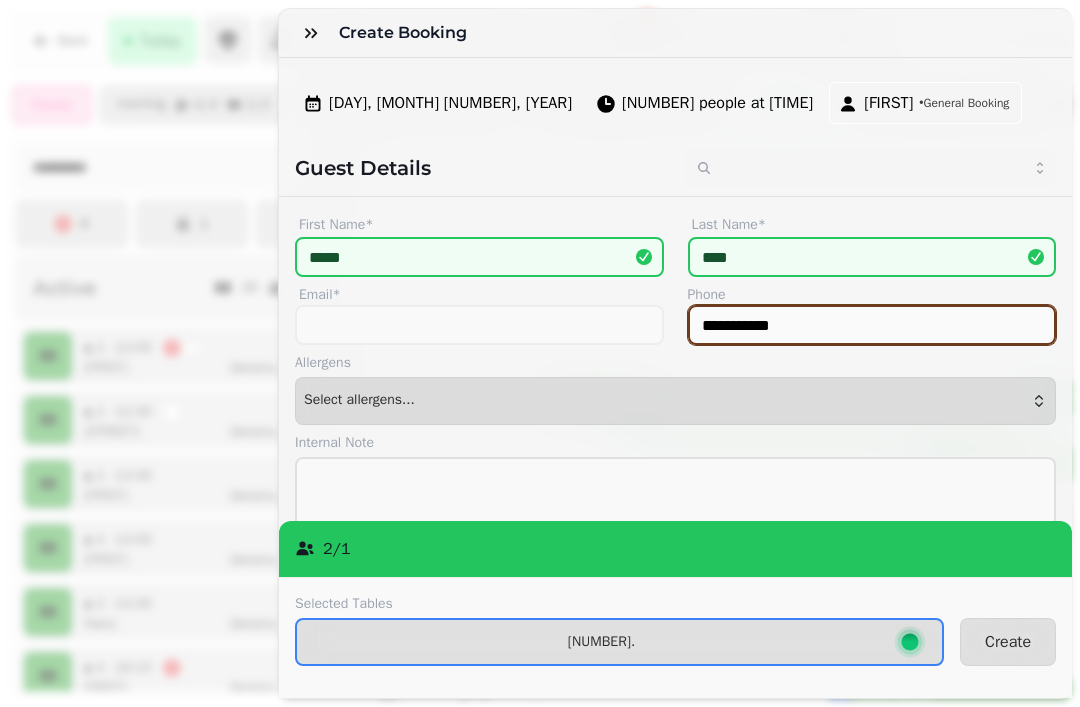 type on "**********" 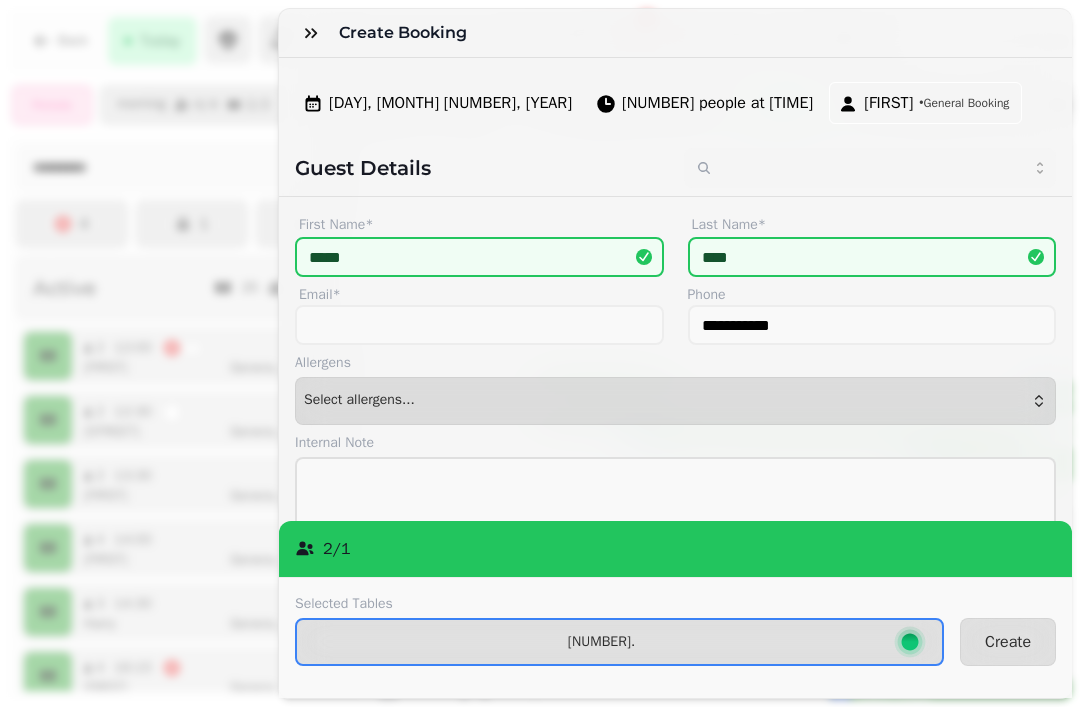 click on "[NUMBER]." at bounding box center [619, 642] 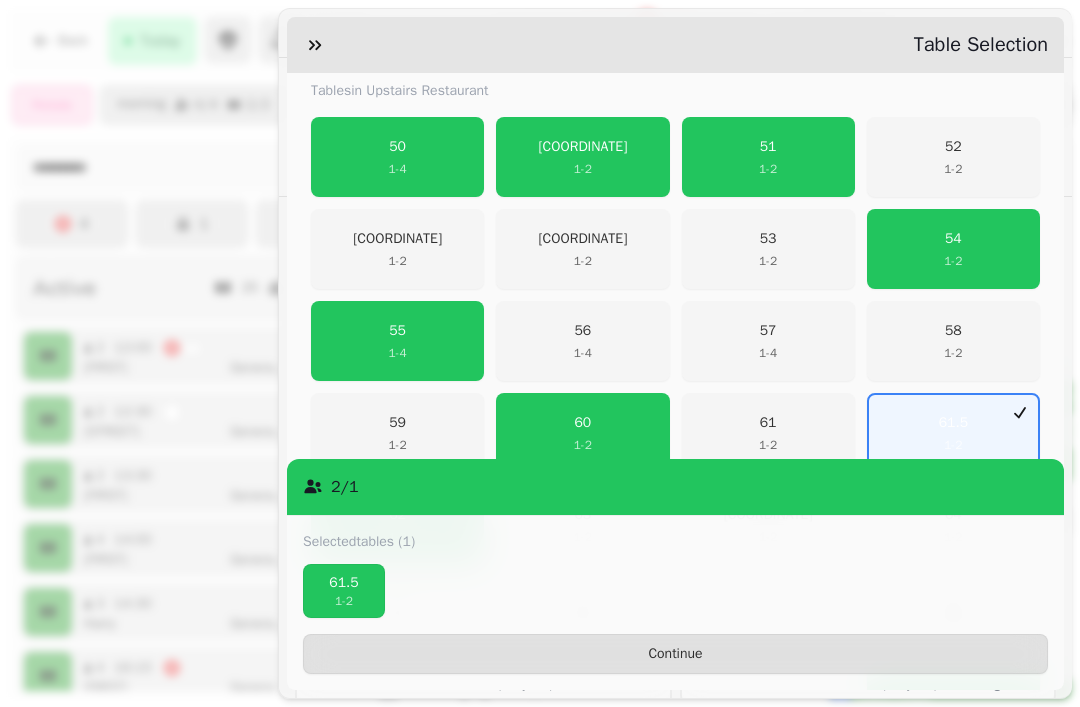 scroll, scrollTop: 454, scrollLeft: 0, axis: vertical 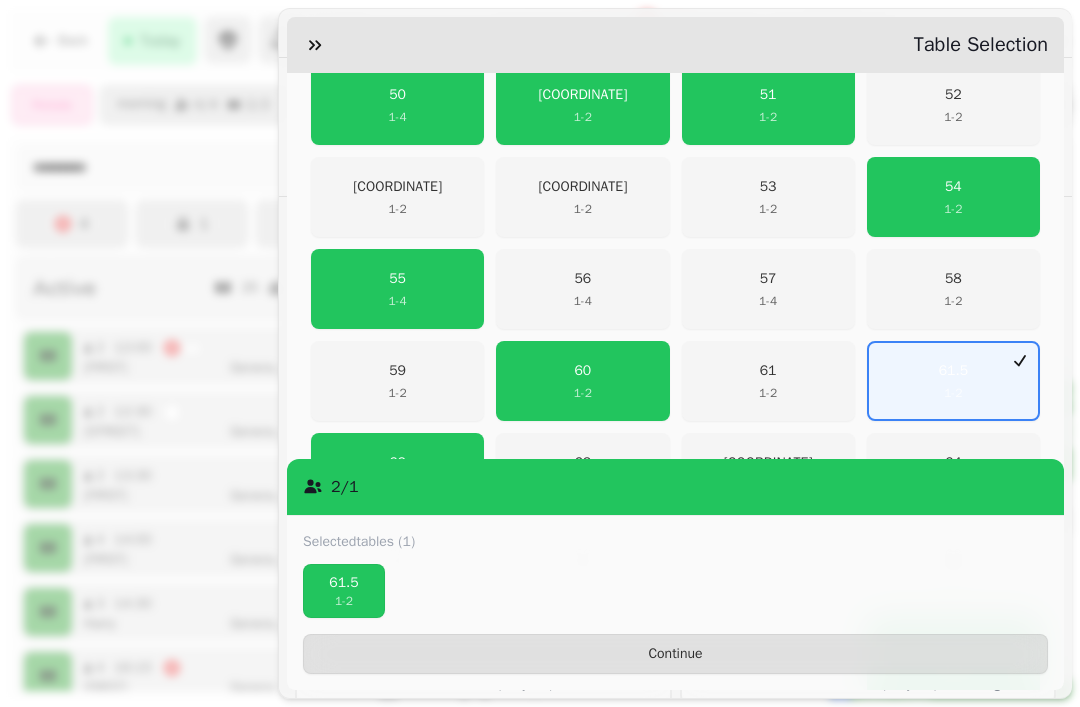 click on "[NUMBER] [NUMBER]  -  [NUMBER]" at bounding box center (953, 381) 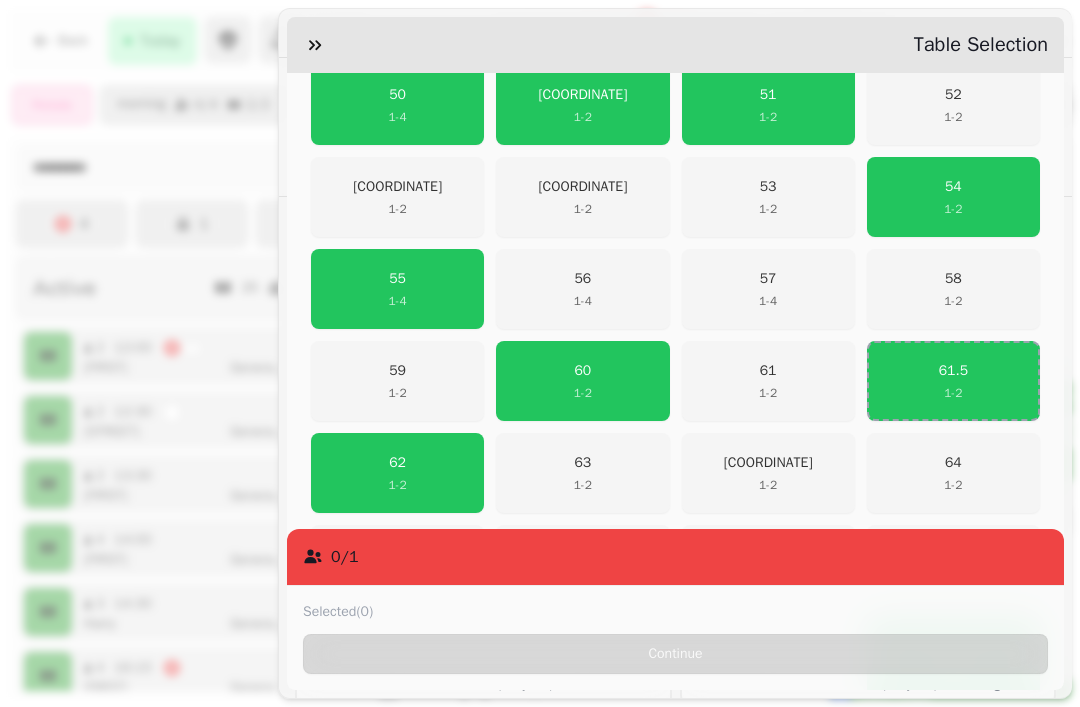 click on "[NUMBER] [NUMBER]  -  [NUMBER]" at bounding box center [582, 381] 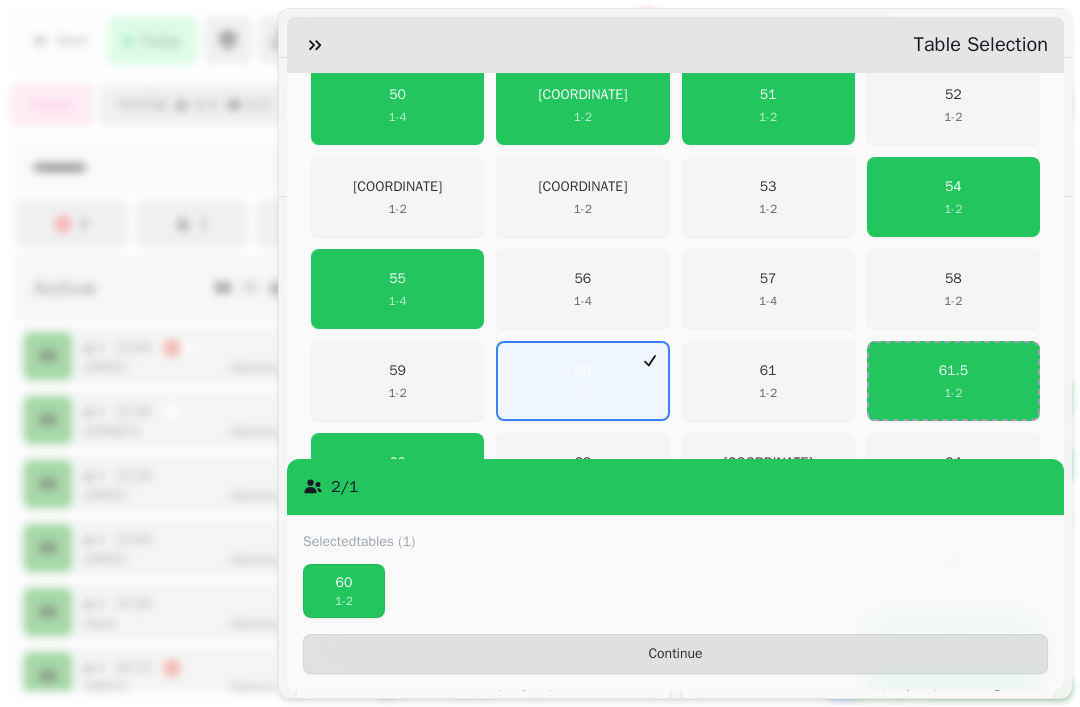 click on "Continue" at bounding box center [675, 654] 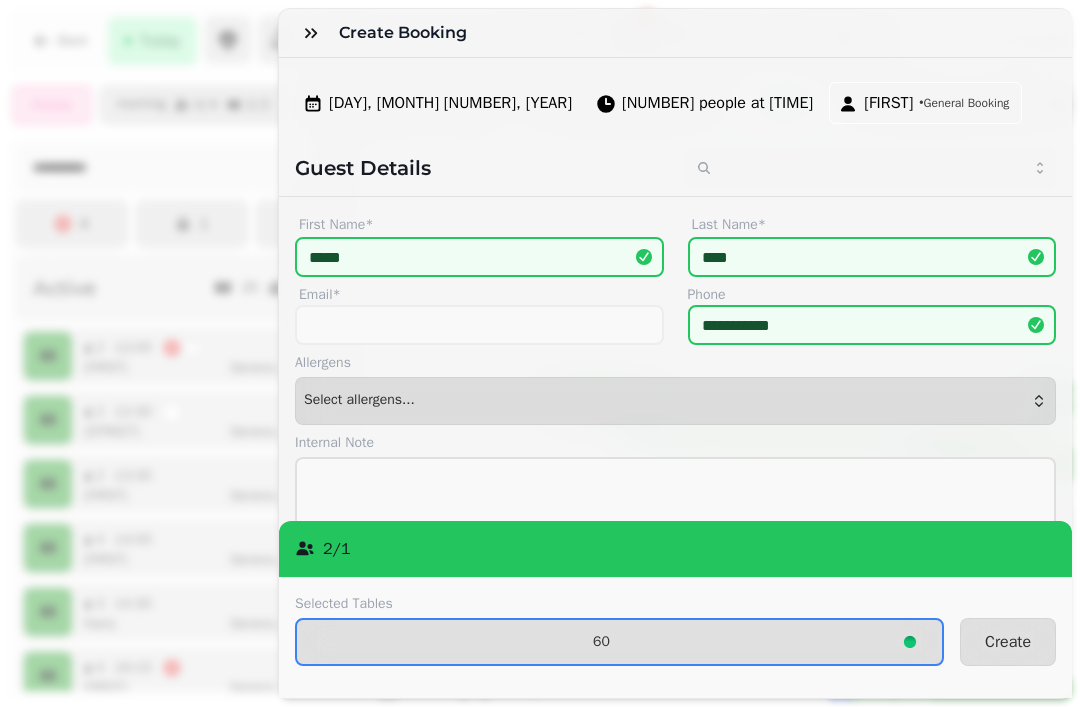 click on "Create" at bounding box center [1008, 642] 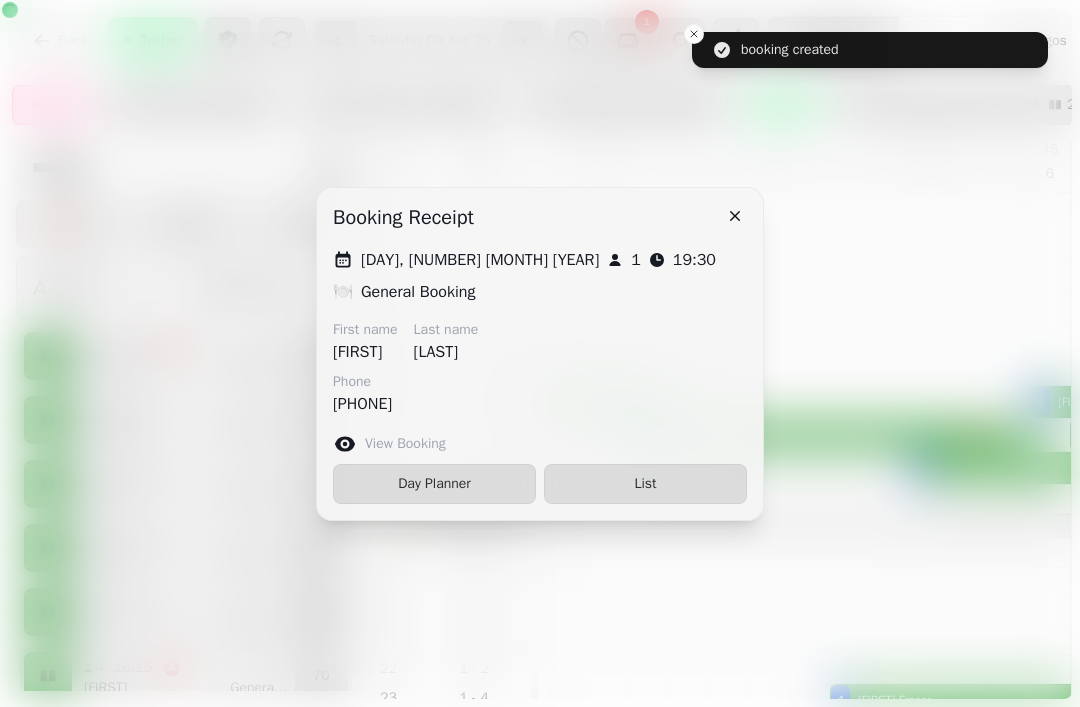 click at bounding box center (735, 216) 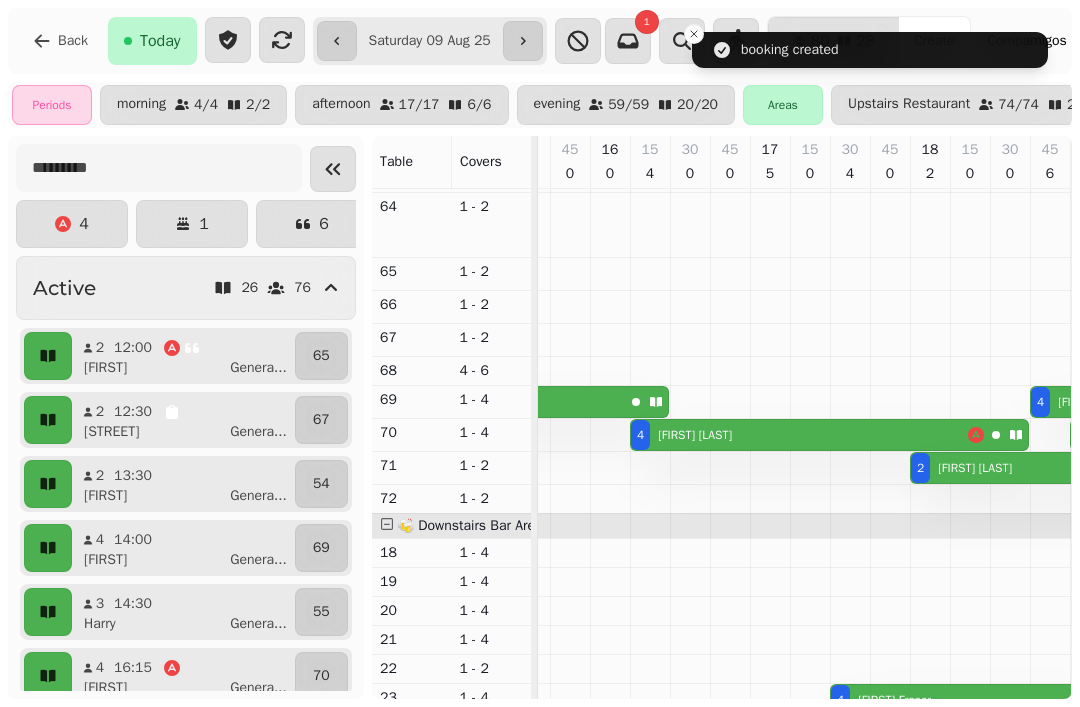 scroll, scrollTop: 651, scrollLeft: 942, axis: both 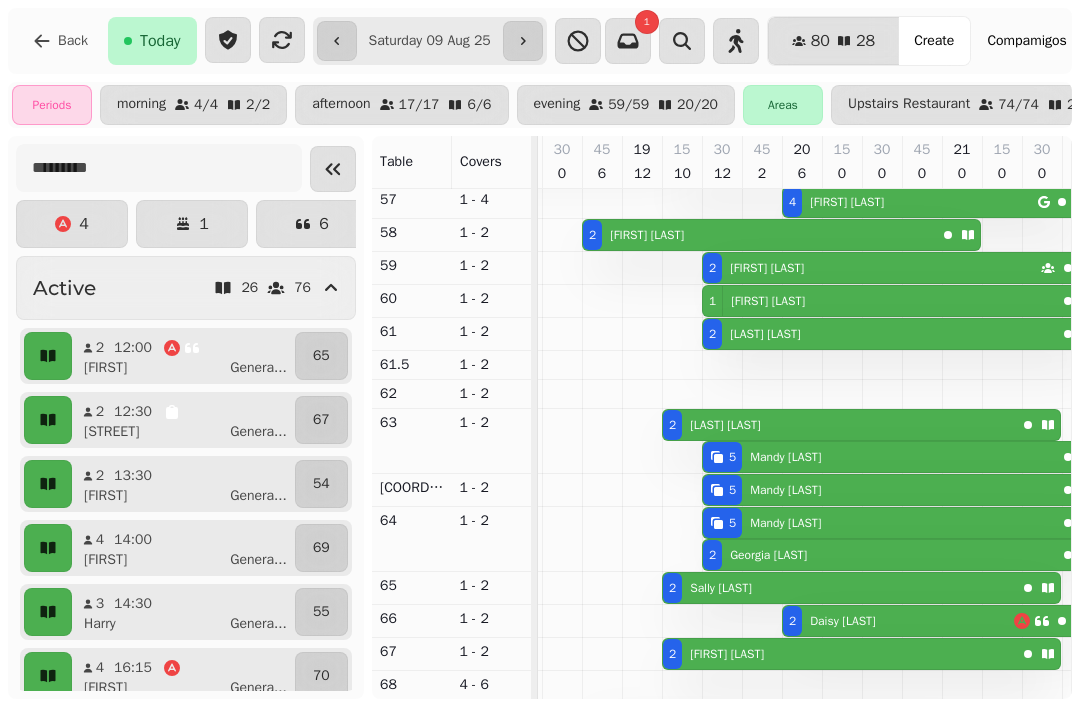 click on "[NUMBER] [FIRST]   [LAST]" at bounding box center (879, 301) 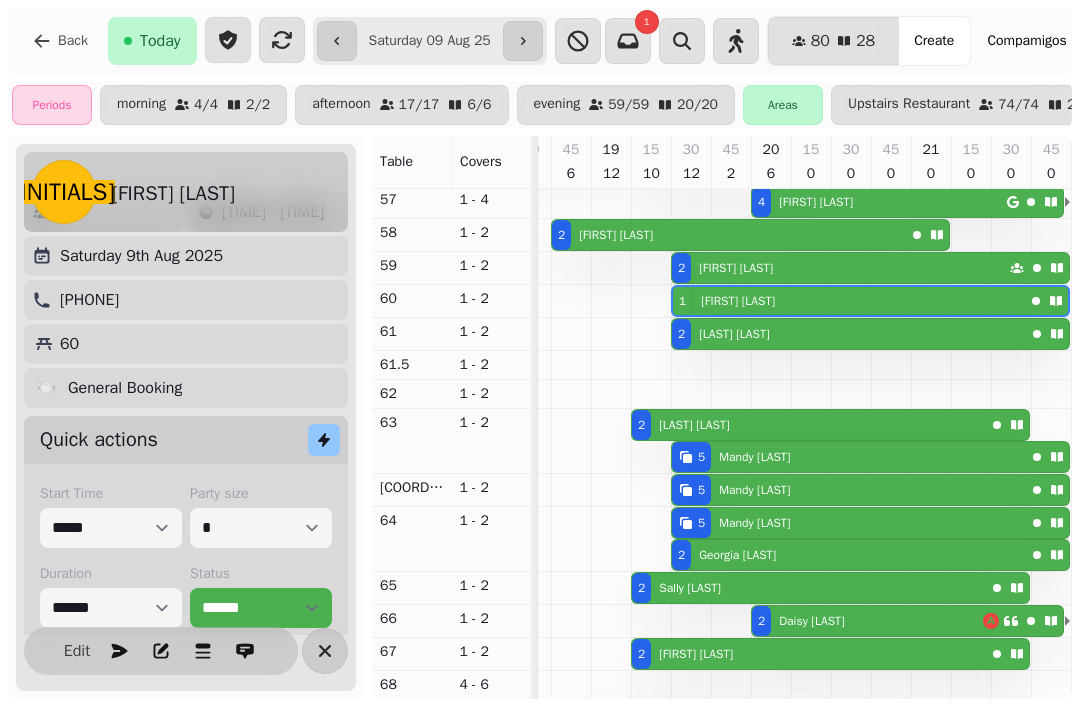 click on "Edit" at bounding box center [77, 651] 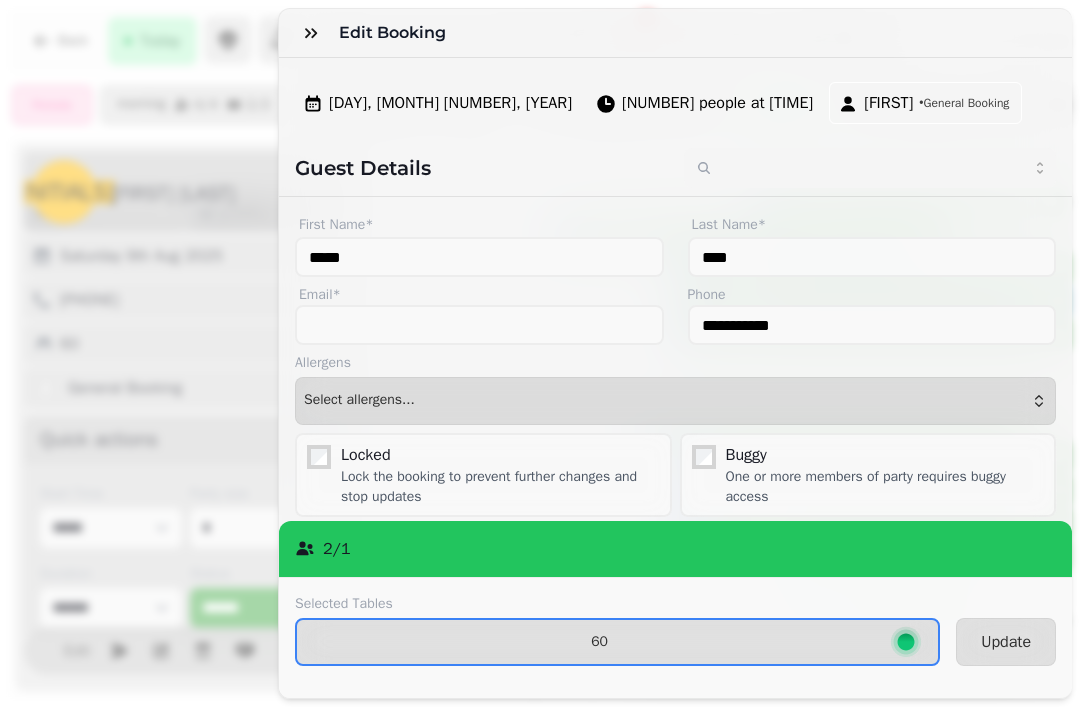 click on "[NUMBER] people at [TIME]" at bounding box center [717, 103] 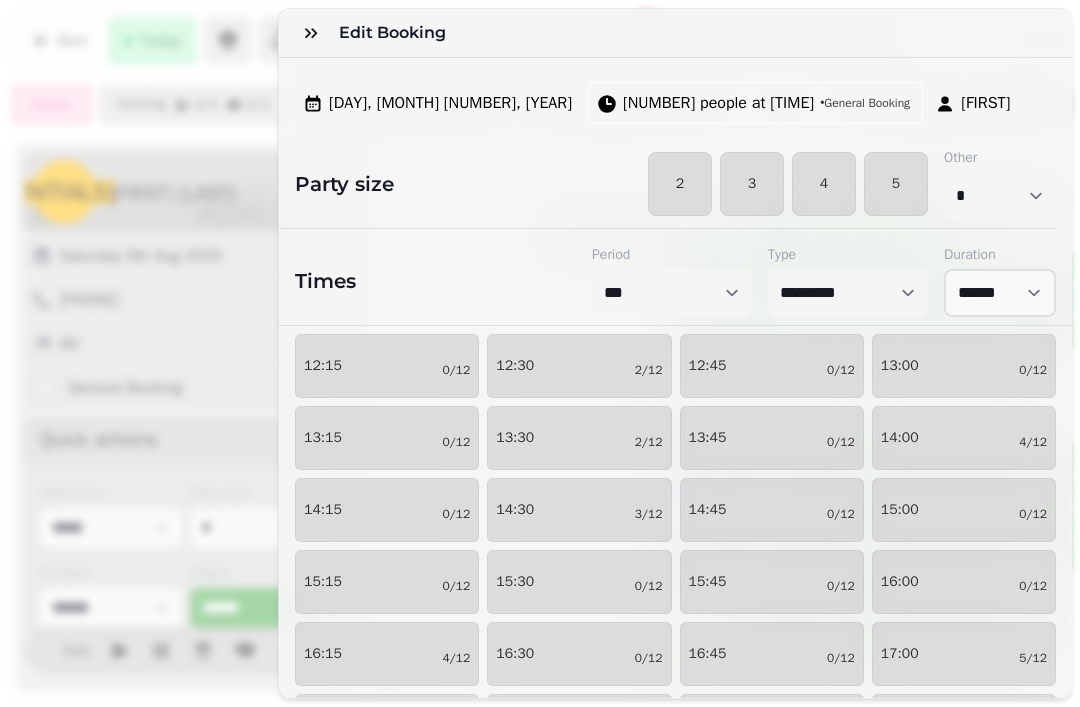 click on "2" at bounding box center (680, 184) 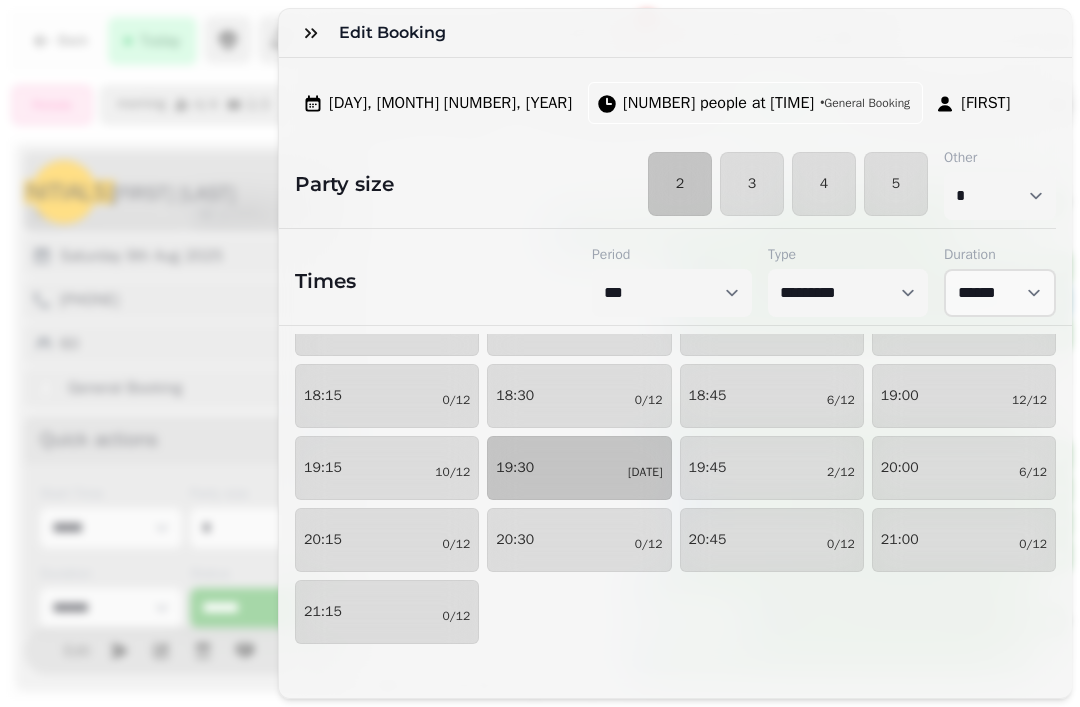 click on "[TIME] [DATE]" at bounding box center [579, 468] 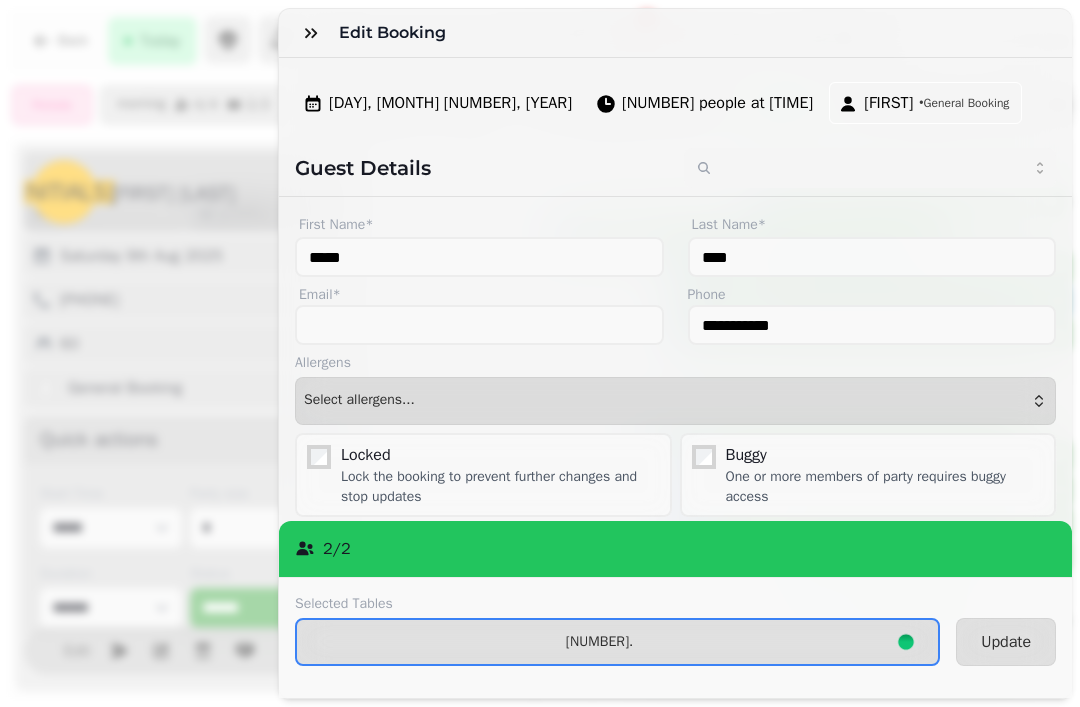click on "[NUMBER]." at bounding box center (617, 642) 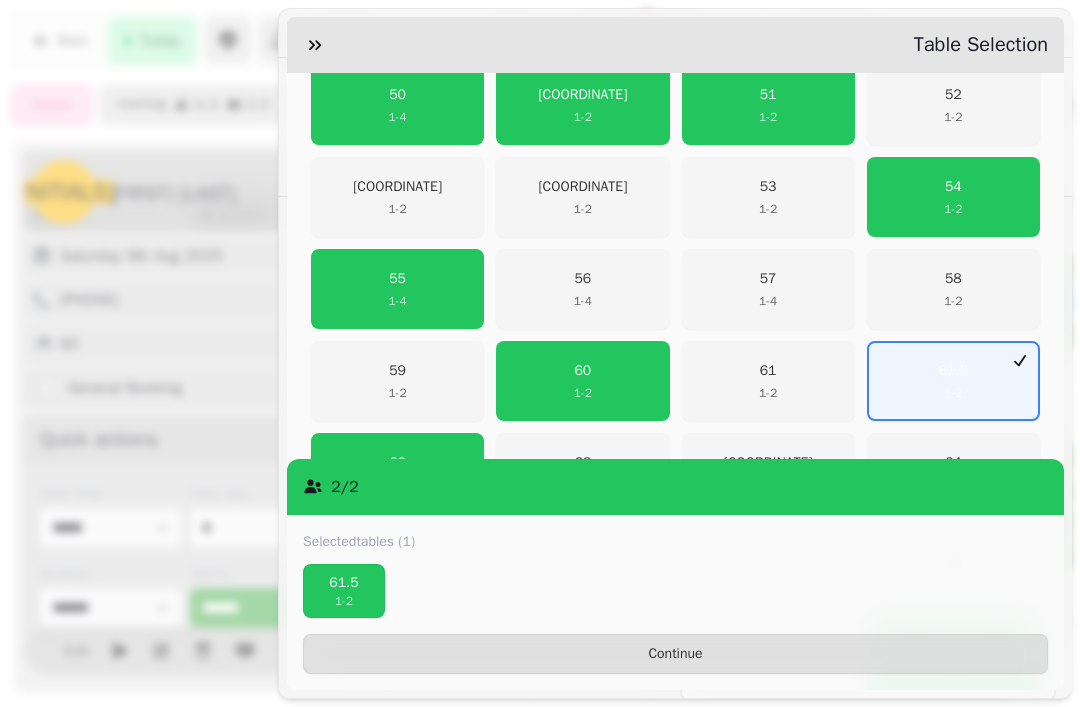 click on "[NUMBER] [NUMBER]  -  [NUMBER]" at bounding box center (953, 381) 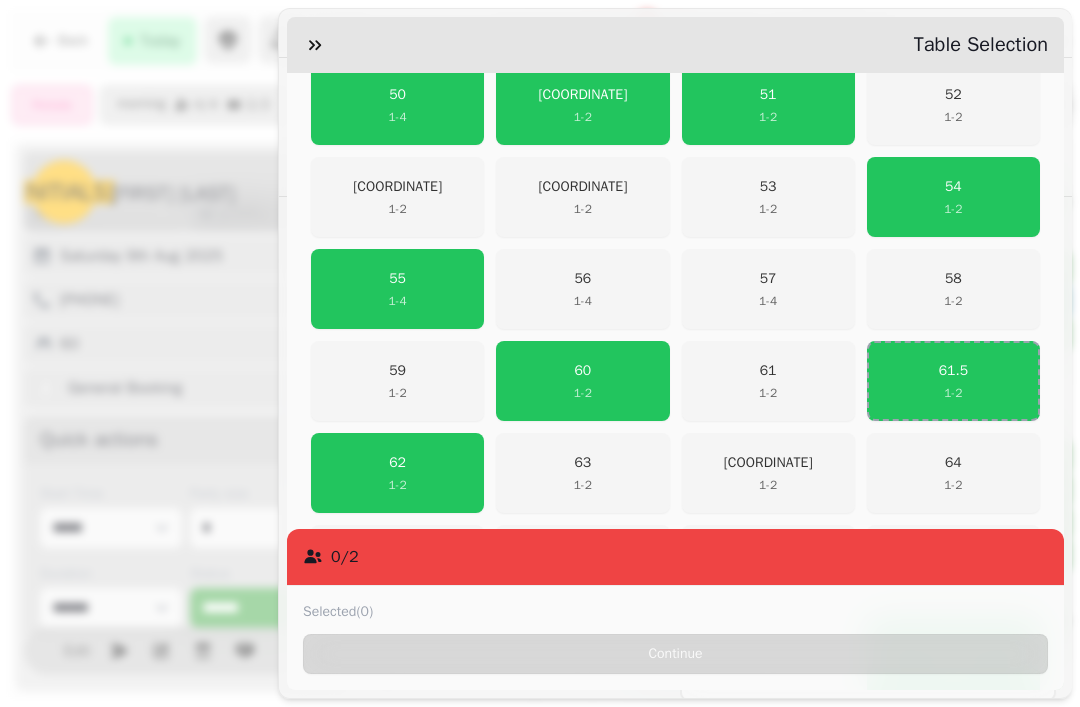 click on "[NUMBER] [NUMBER]  -  [NUMBER]" at bounding box center (582, 381) 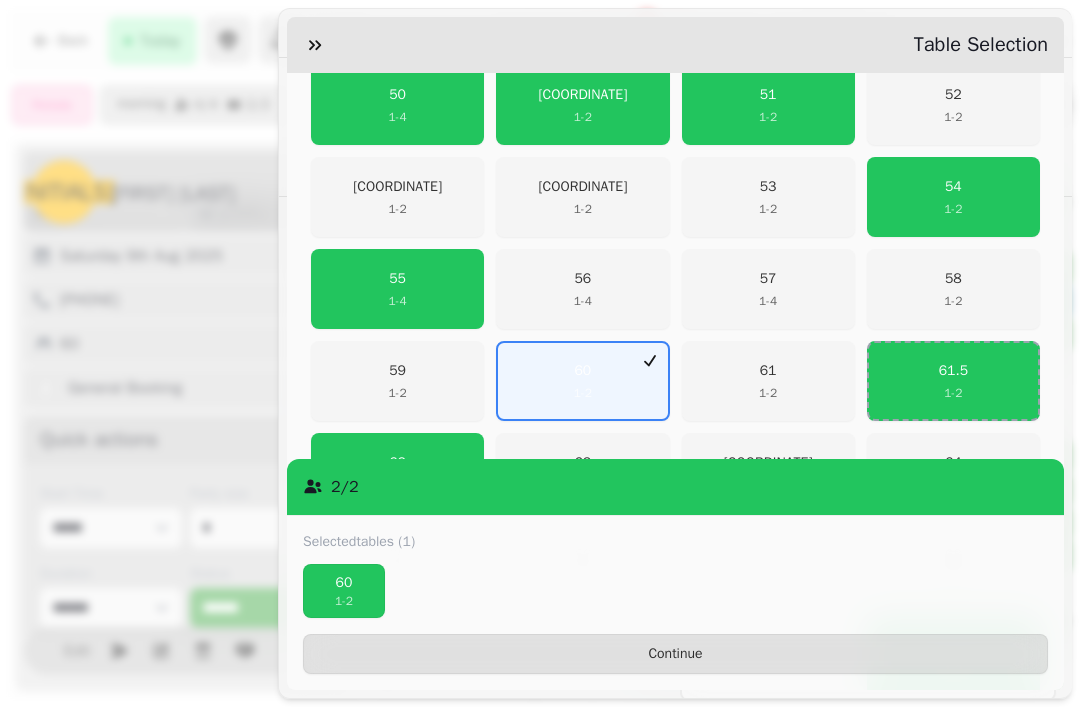click on "Continue" at bounding box center [675, 654] 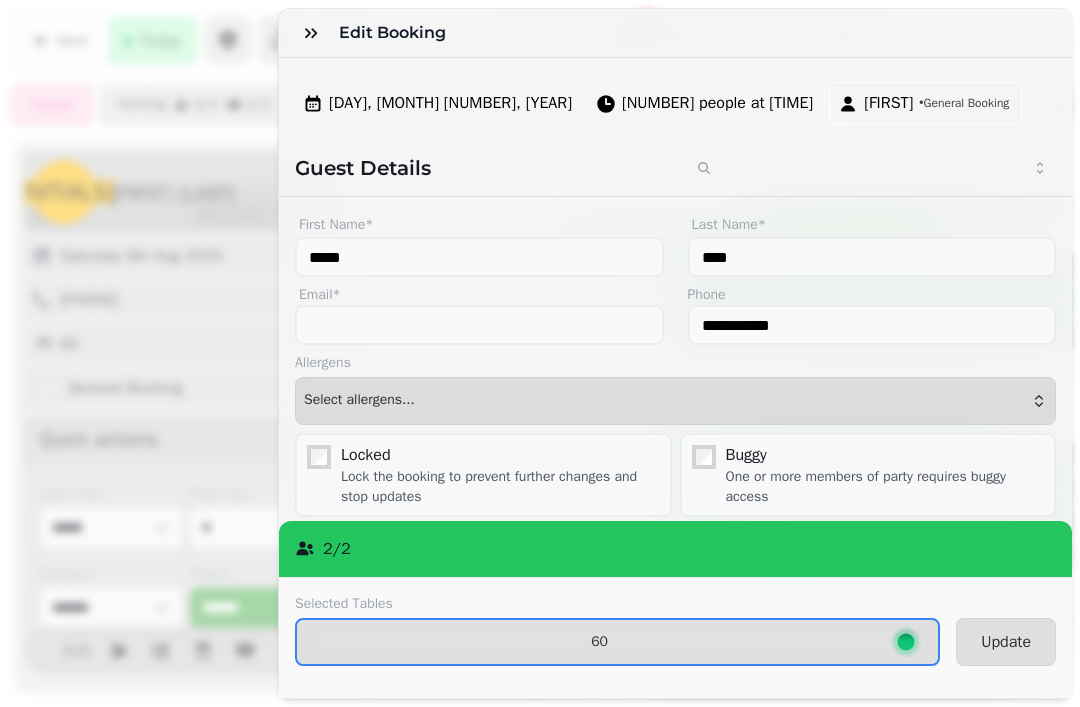 click on "Update" at bounding box center (1006, 642) 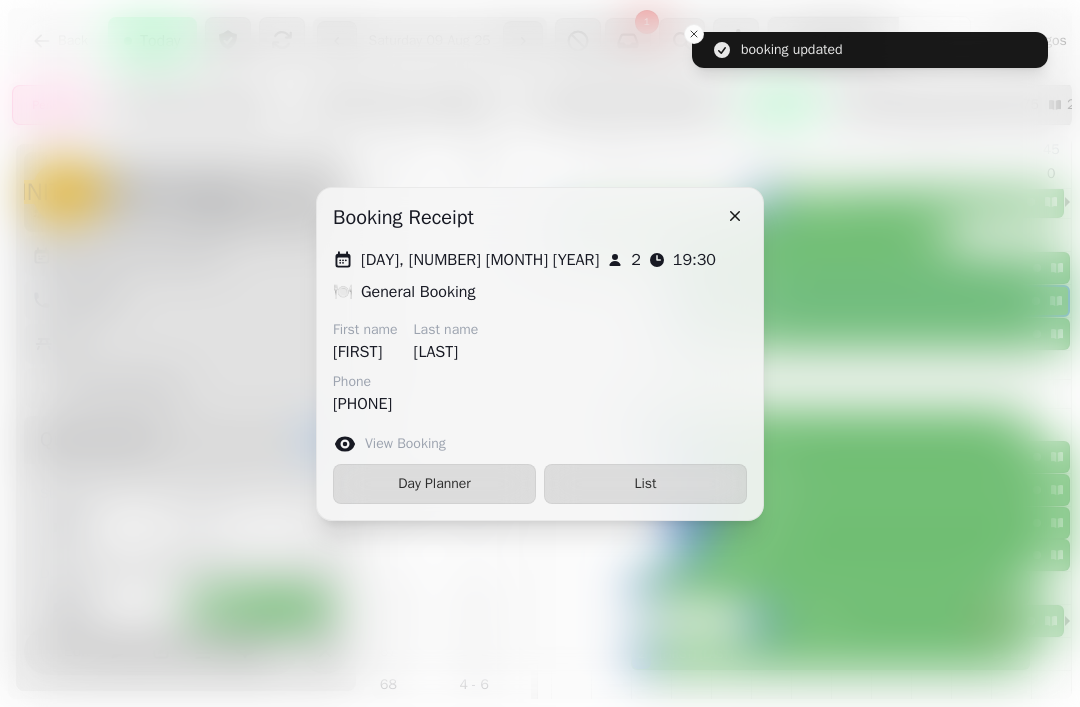 click 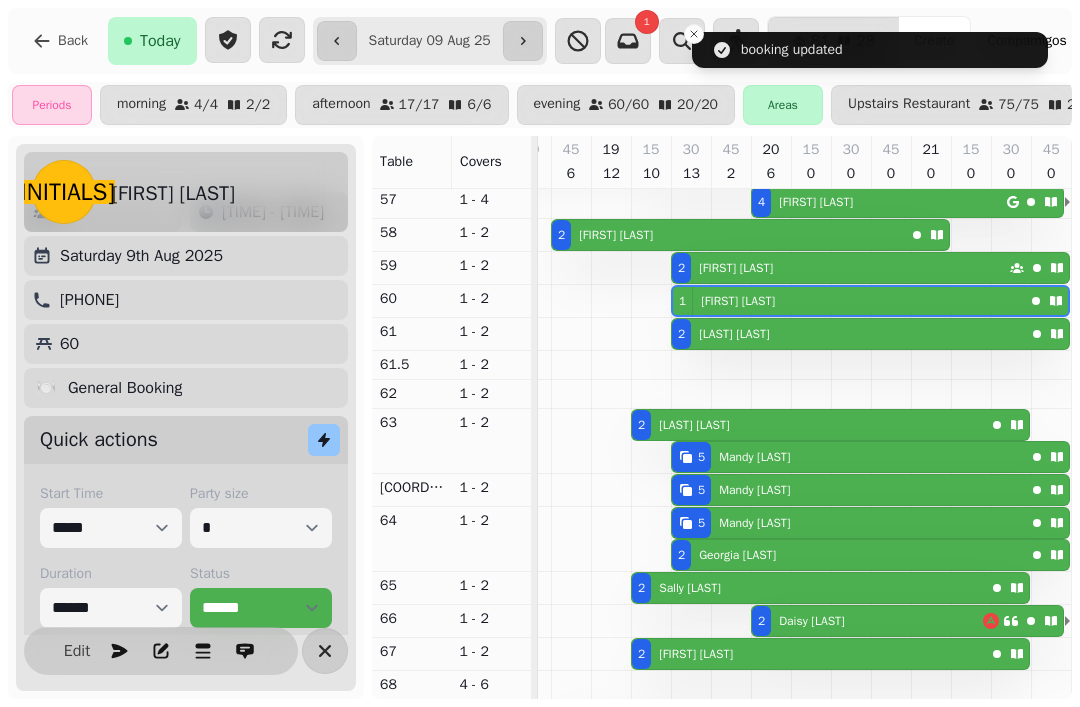 click at bounding box center [325, 651] 